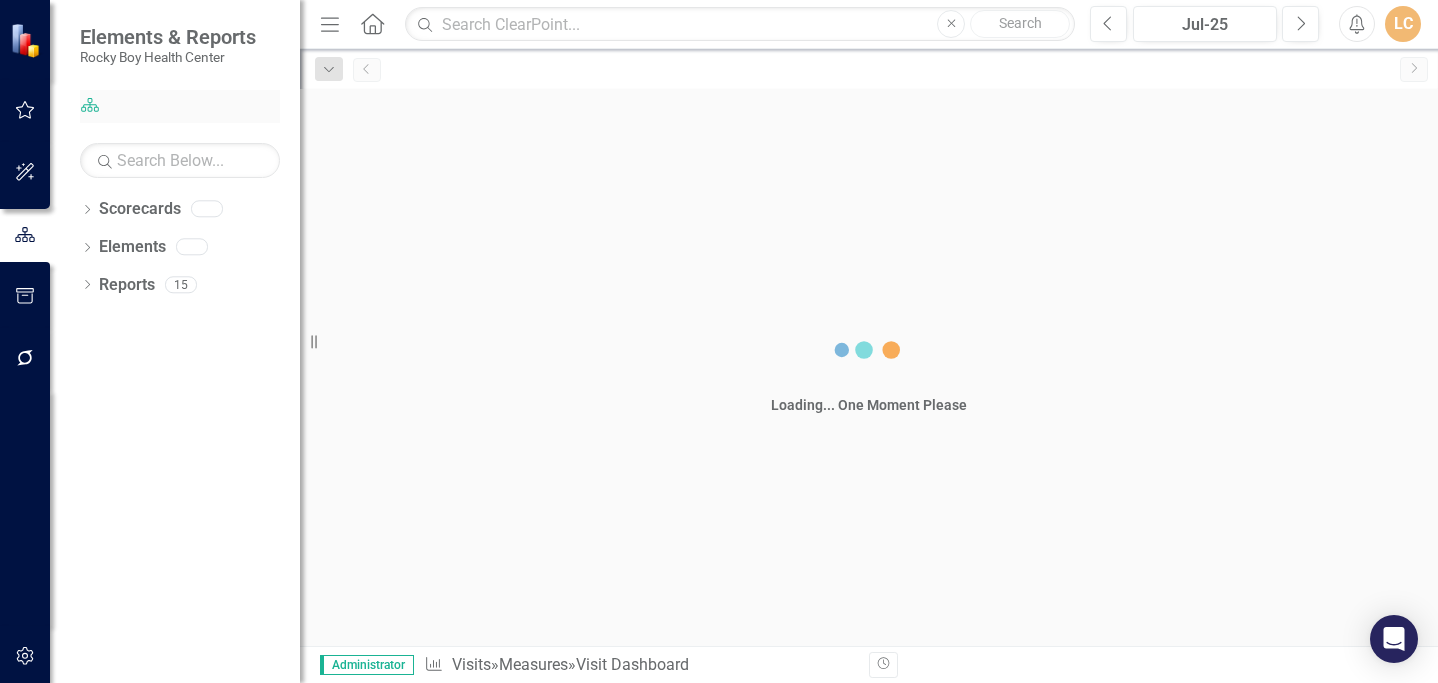 scroll, scrollTop: 0, scrollLeft: 0, axis: both 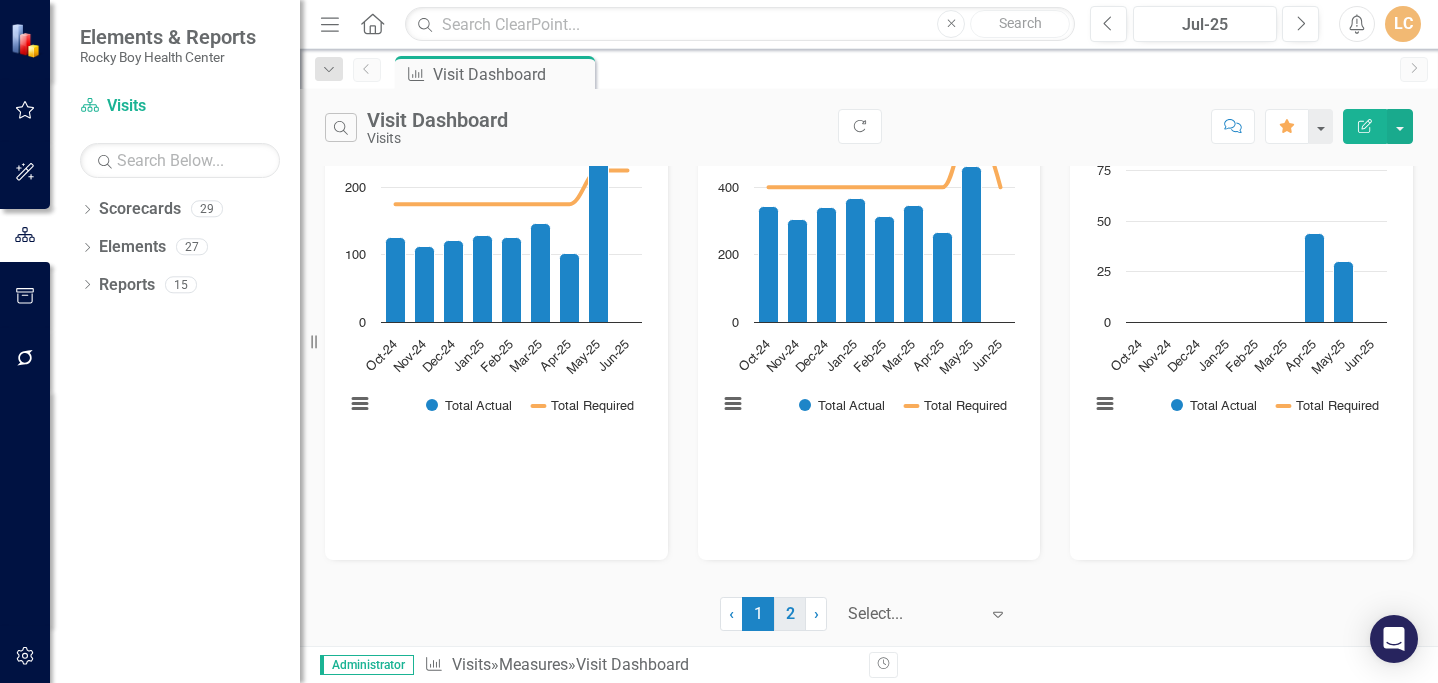 click on "2" at bounding box center (790, 614) 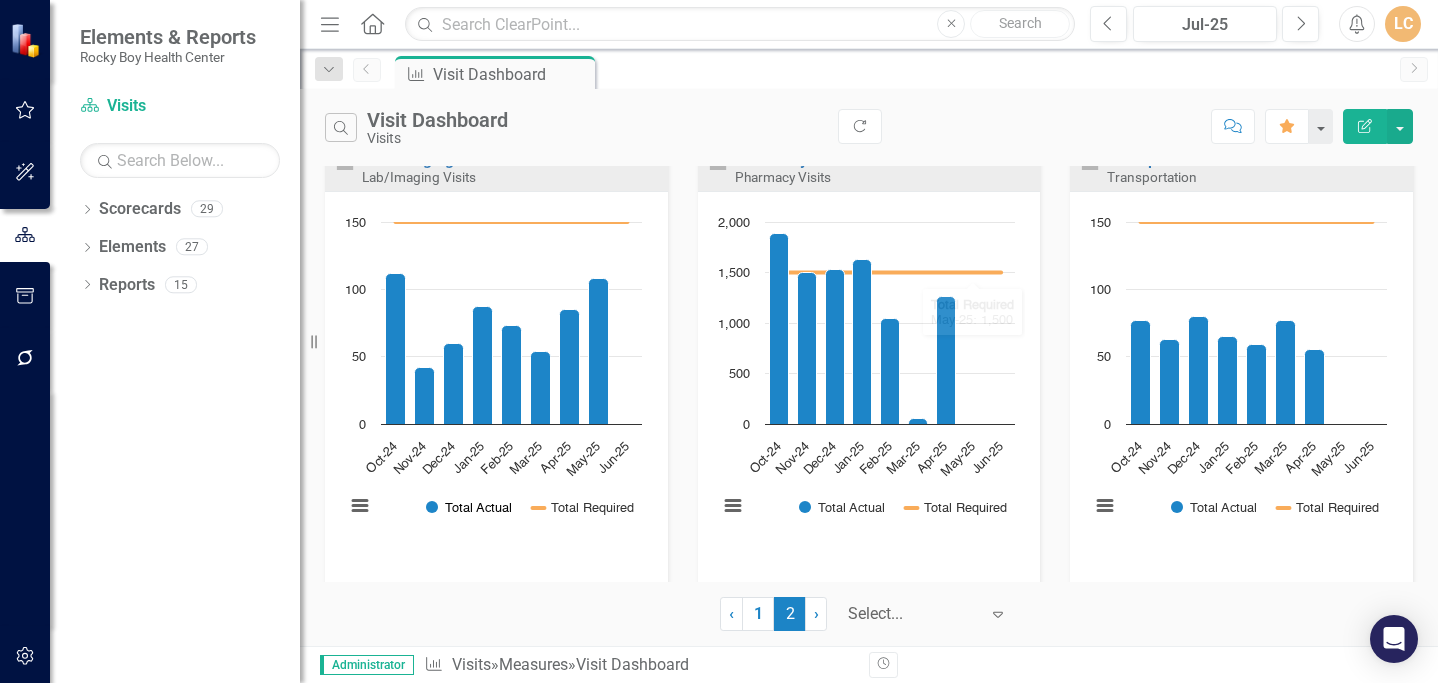 scroll, scrollTop: 0, scrollLeft: 0, axis: both 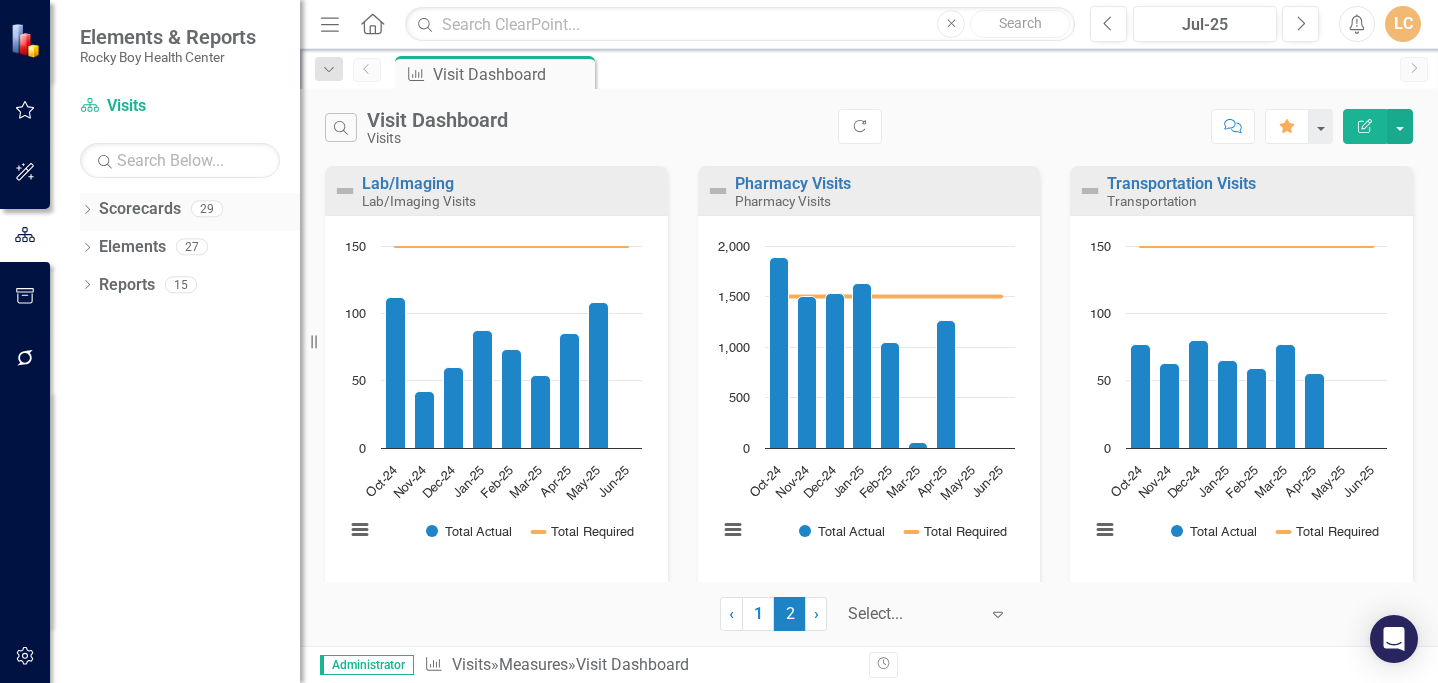 click on "Dropdown" 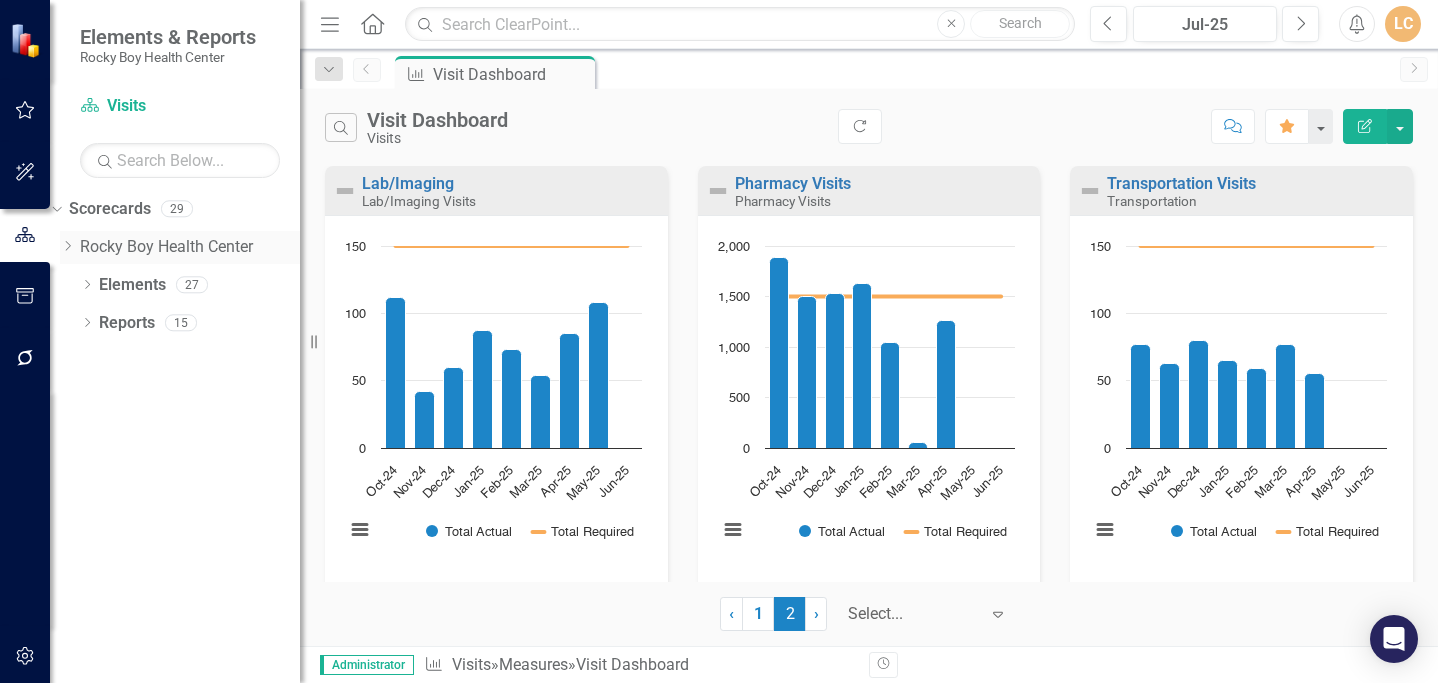 click on "Dropdown" 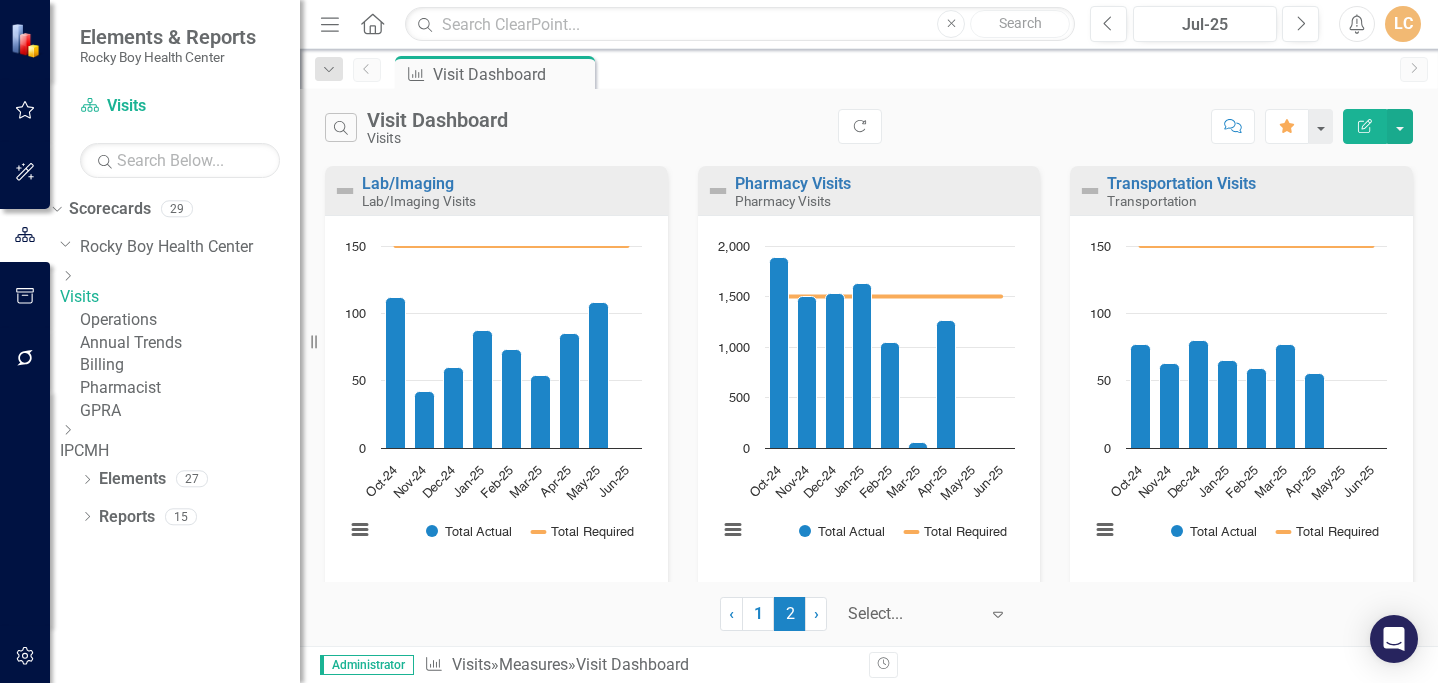 click on "Dropdown" at bounding box center [177, 277] 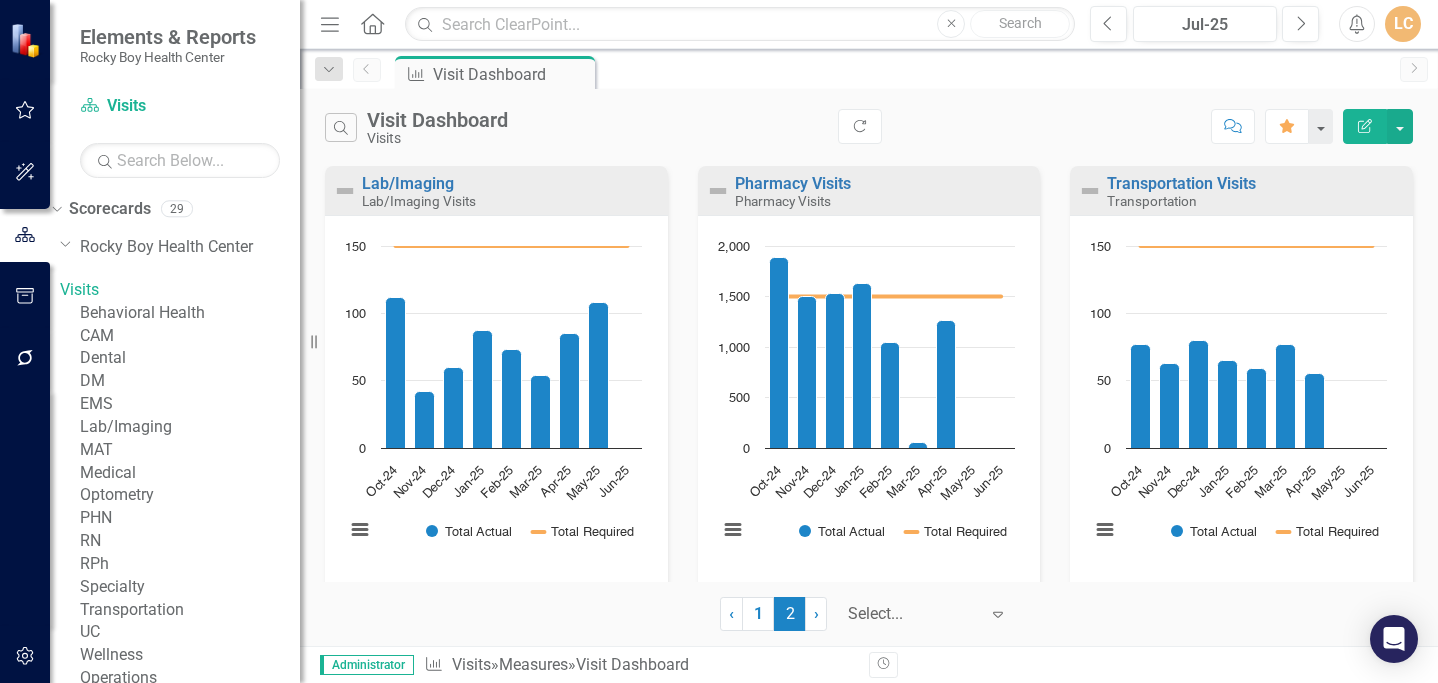 click on "Behavioral Health" at bounding box center [190, 313] 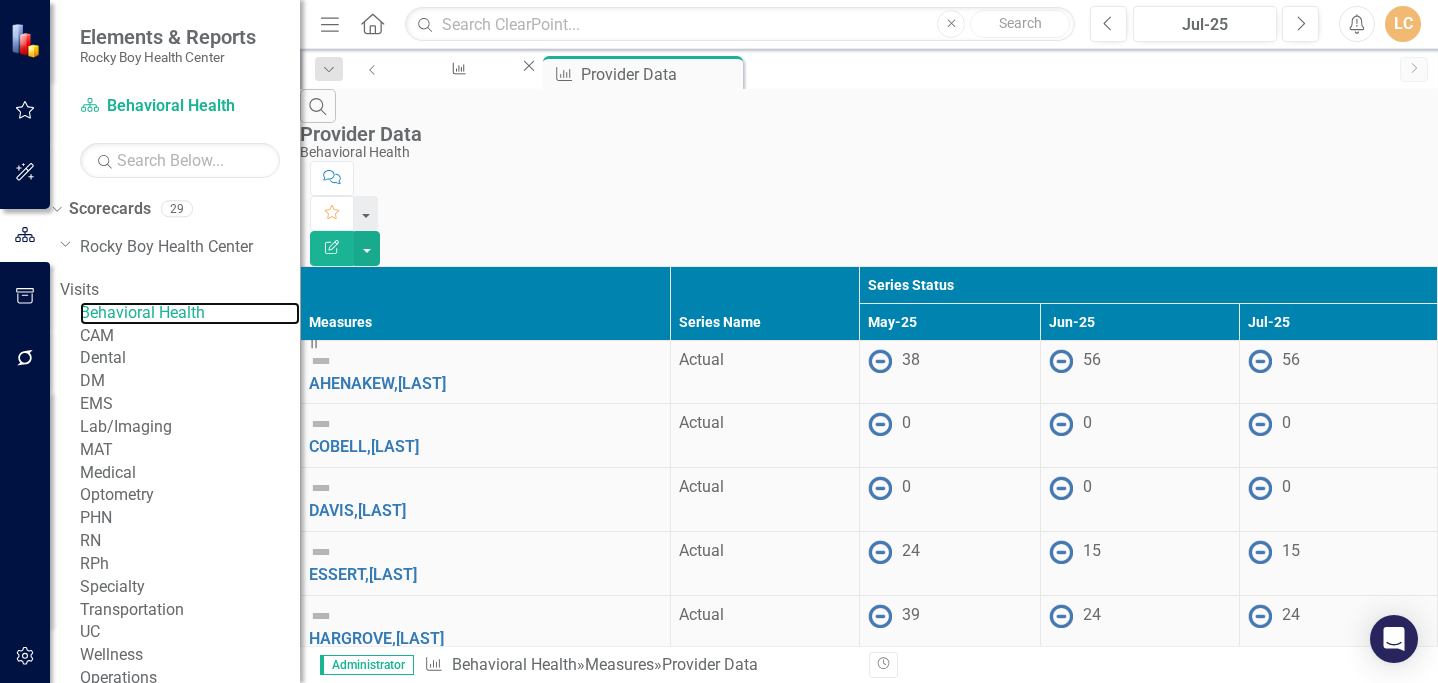scroll, scrollTop: 426, scrollLeft: 0, axis: vertical 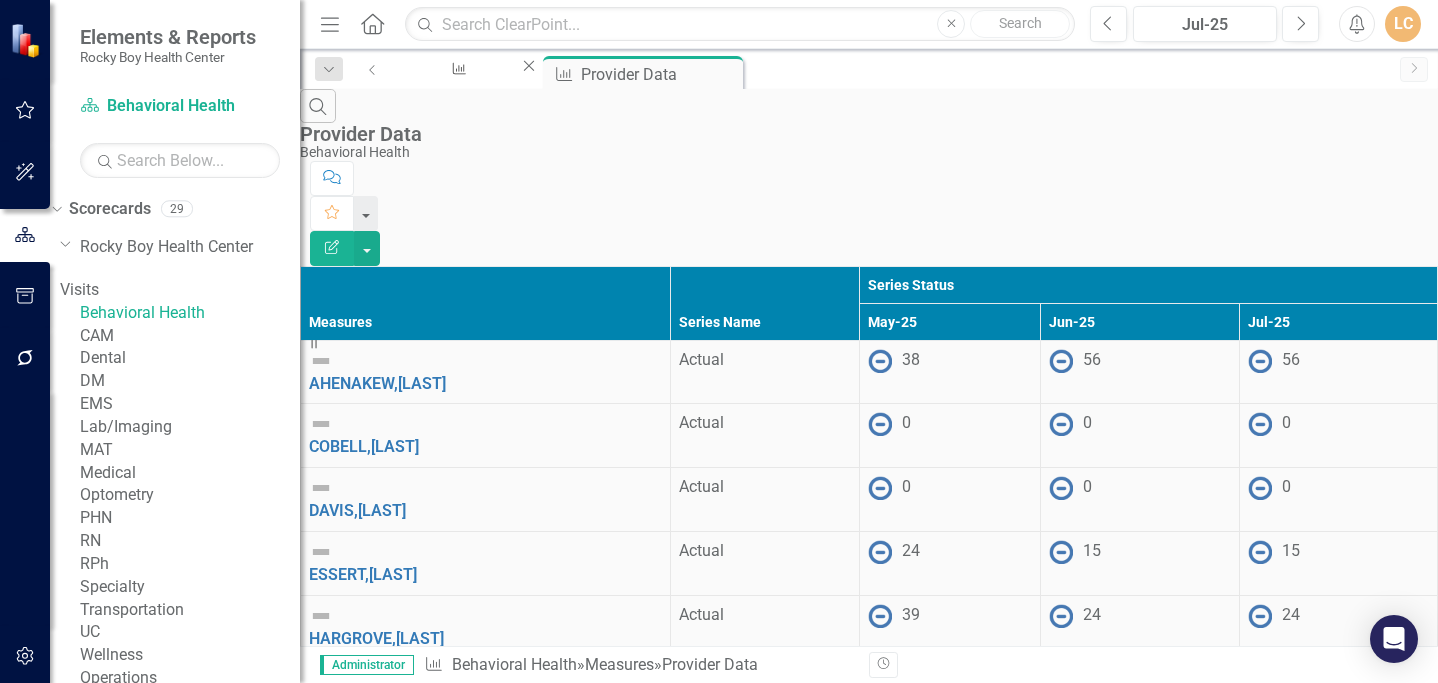 click on "Search Provider Data Behavioral Health" at bounding box center [869, 125] 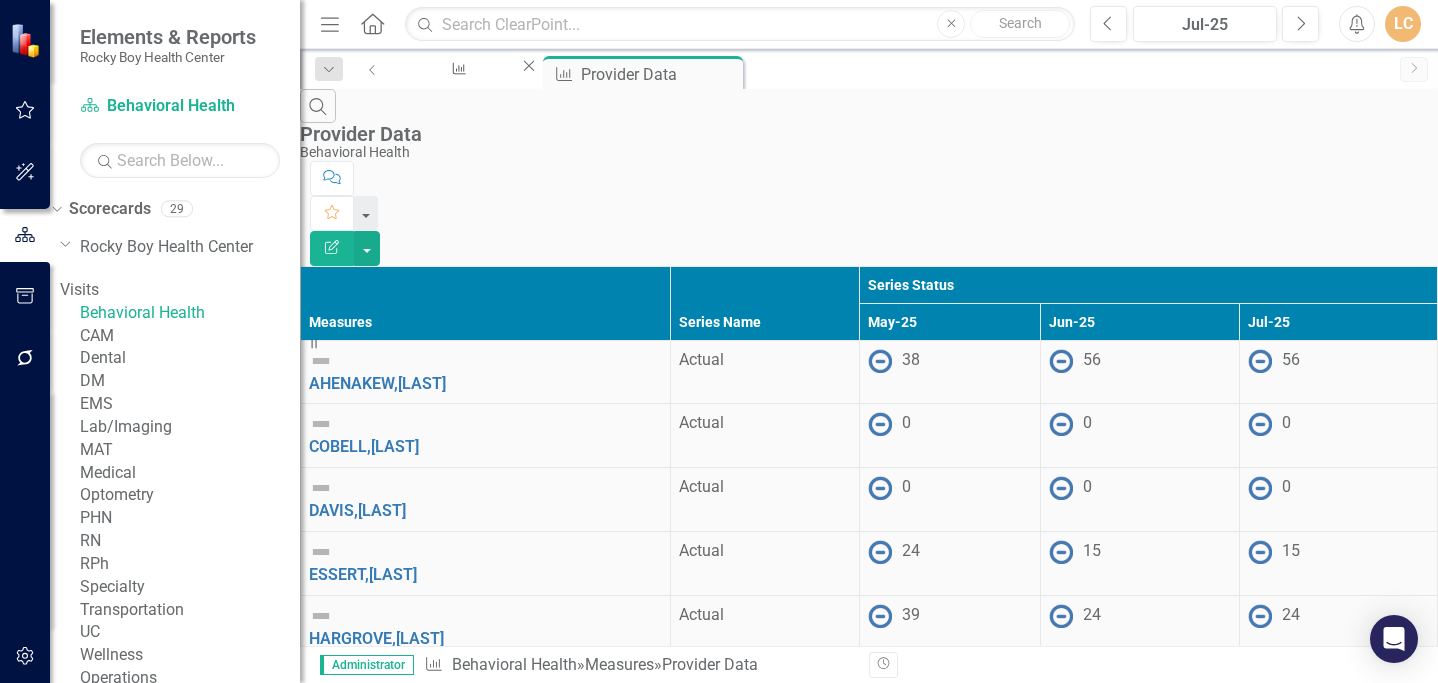 scroll, scrollTop: 426, scrollLeft: 0, axis: vertical 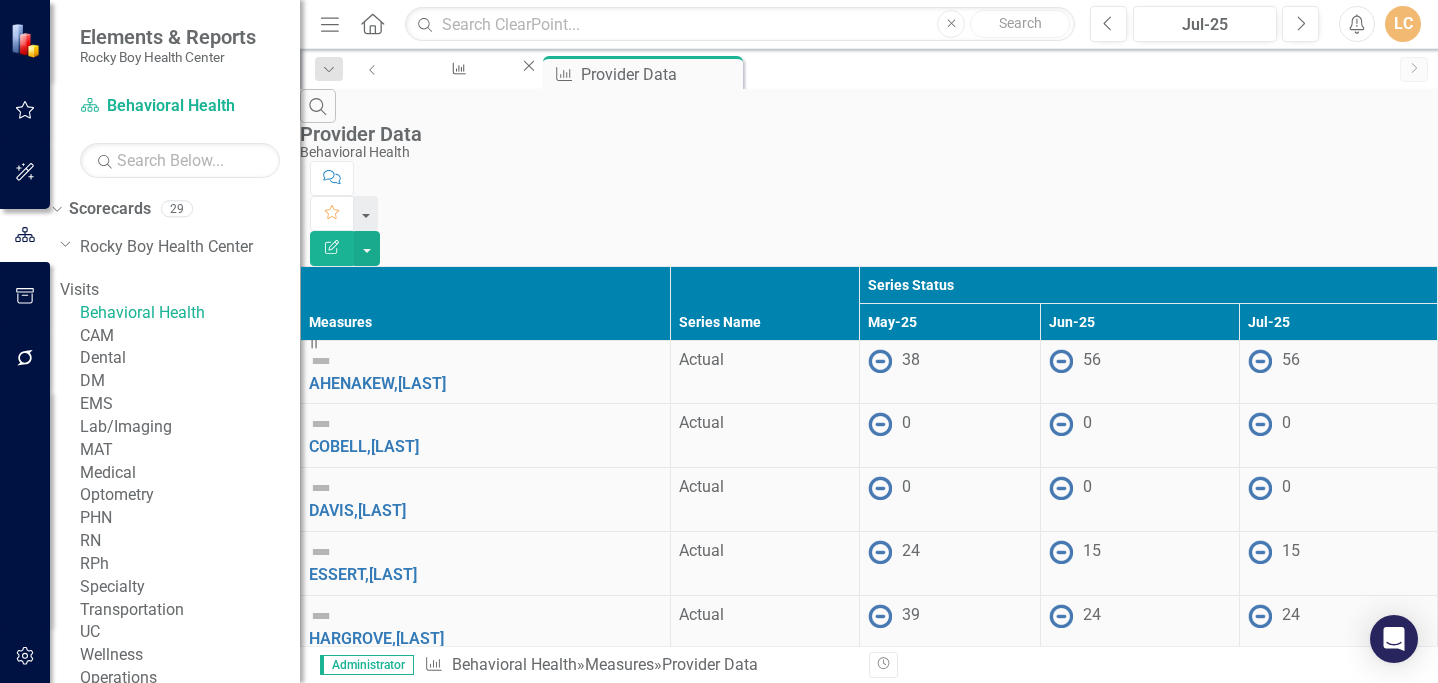 click on "Search Provider Data Behavioral Health" at bounding box center (869, 125) 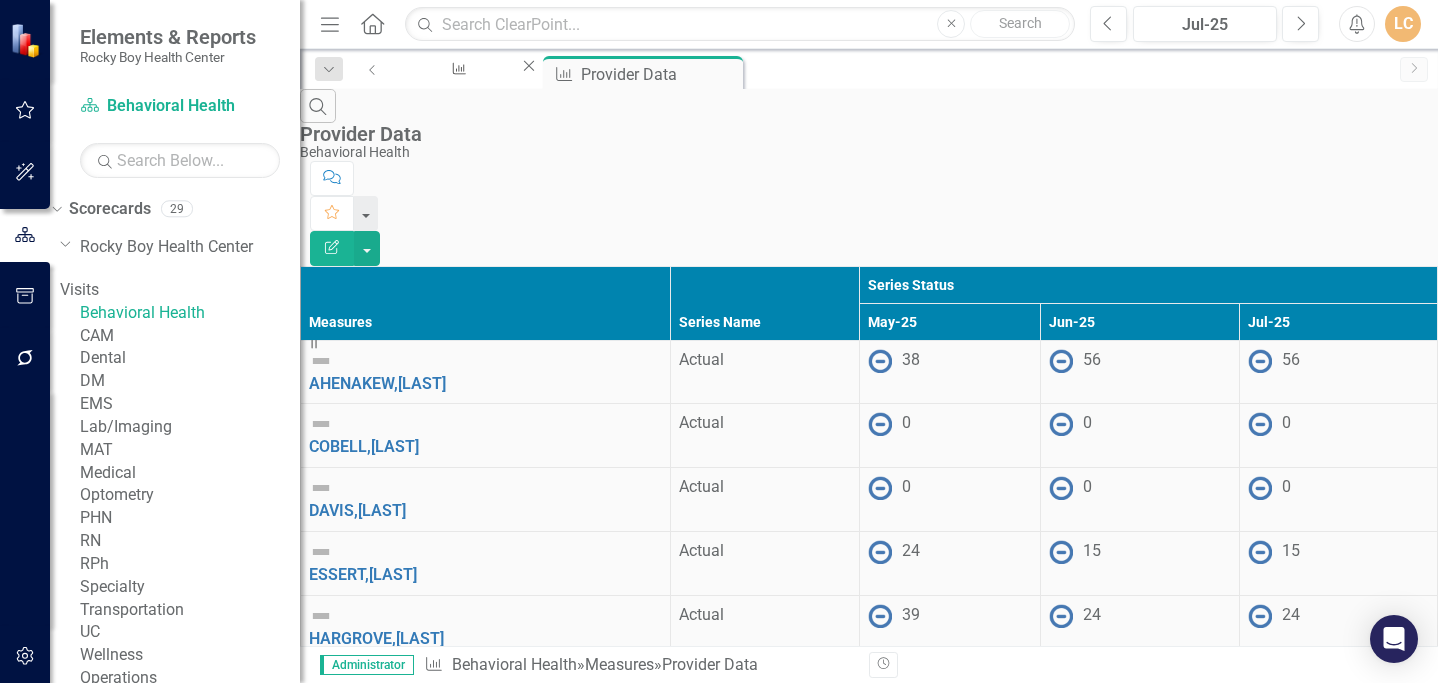 scroll, scrollTop: 0, scrollLeft: 0, axis: both 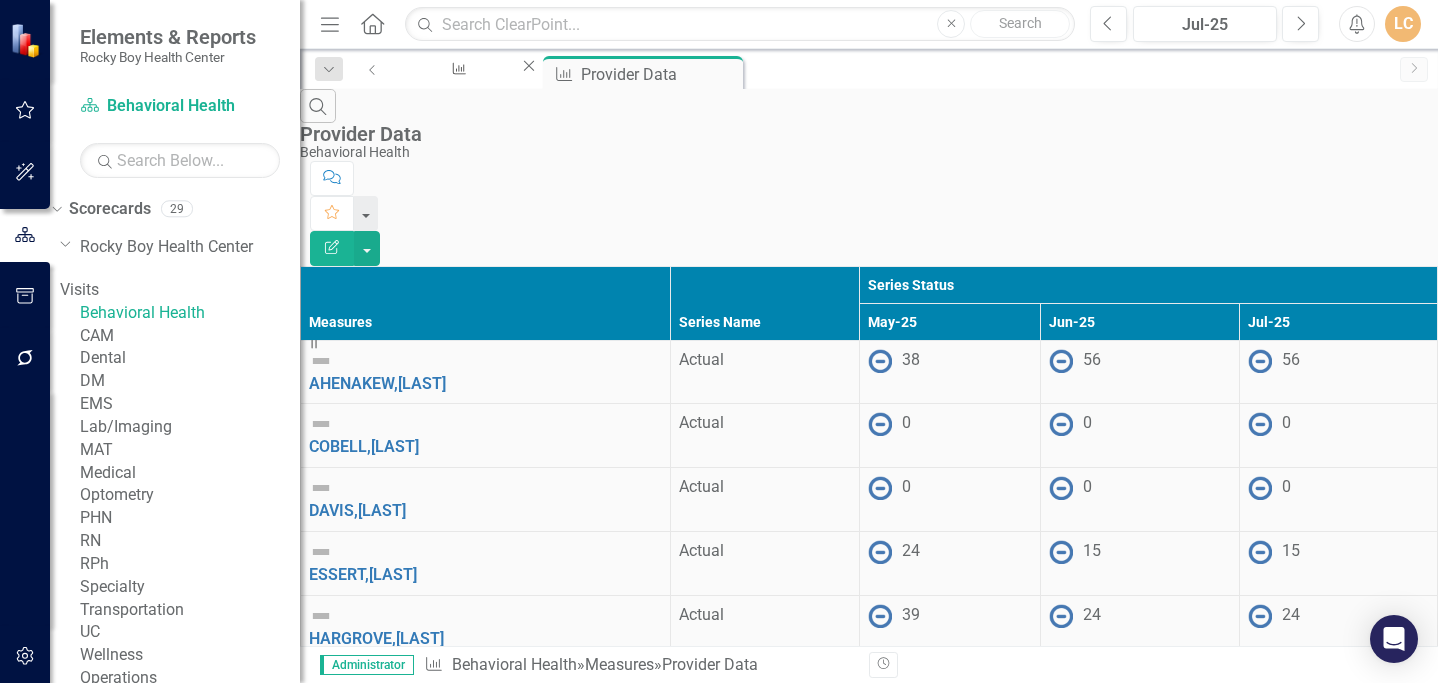 click on "Search Provider Data Behavioral Health" at bounding box center [869, 125] 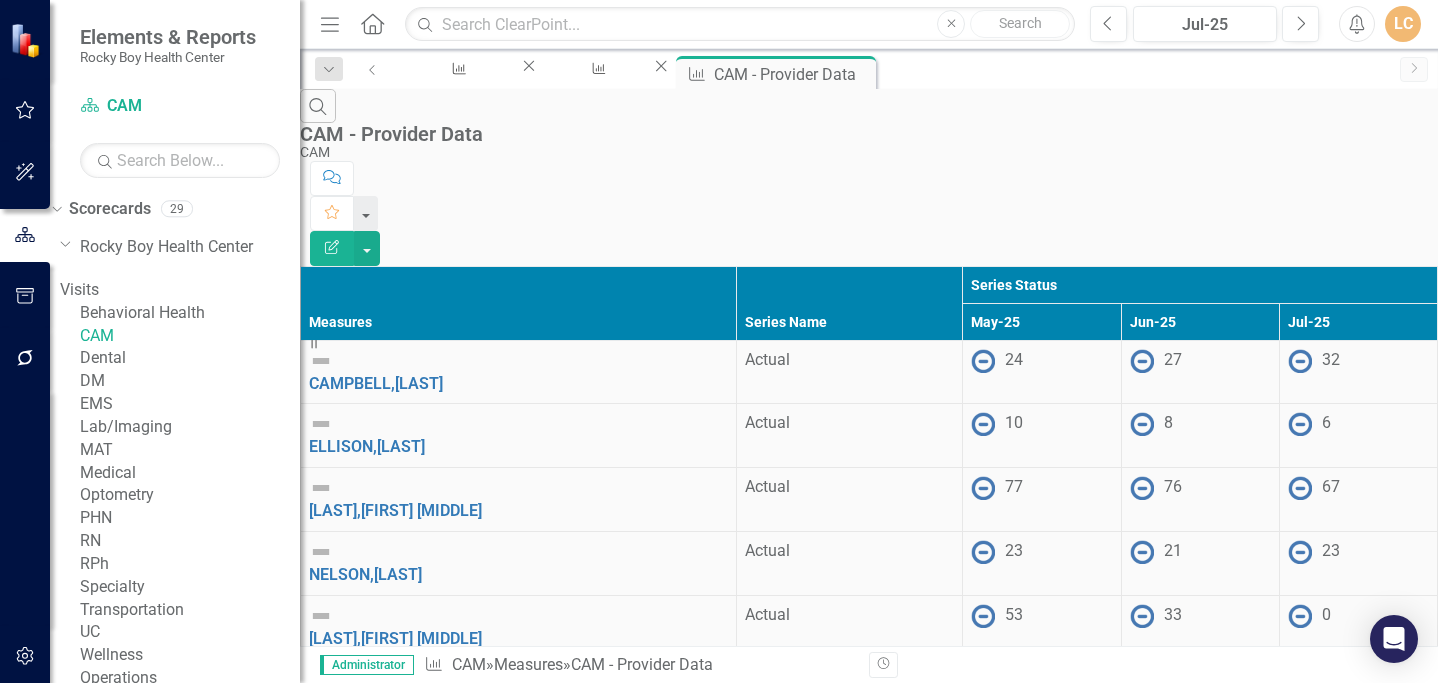 click on "Search CAM - Provider Data CAM Comment Favorite Edit Report Measures Series Name Series Status [MONTH]-[YEAR] [MONTH]-[YEAR] [MONTH]-[YEAR] [LAST],[FIRST] [MIDDLE] Link Map View Link Map Edit Edit Measure Link Open Element Actual 24 27 32 [LAST],[FIRST] [MIDDLE] Link Map View Link Map Edit Edit Measure Link Open Element Actual 10 8 6 [LAST],[FIRST] [MIDDLE] Link Map View Link Map Edit Edit Measure Link Open Element Actual 77 76 67 [LAST],[FIRST] [MIDDLE] Link Map View Link Map Edit Edit Measure Link Open Element Actual 23 21 23 [LAST],[FIRST] [MIDDLE] Link Map View Link Map Edit Edit Measure Link Open Element Actual 53 33 0 [LAST],[FIRST] [MIDDLE] Link Map View Link Map Edit Edit Measure Link Open Element Actual 5 1 9" at bounding box center (869, 413) 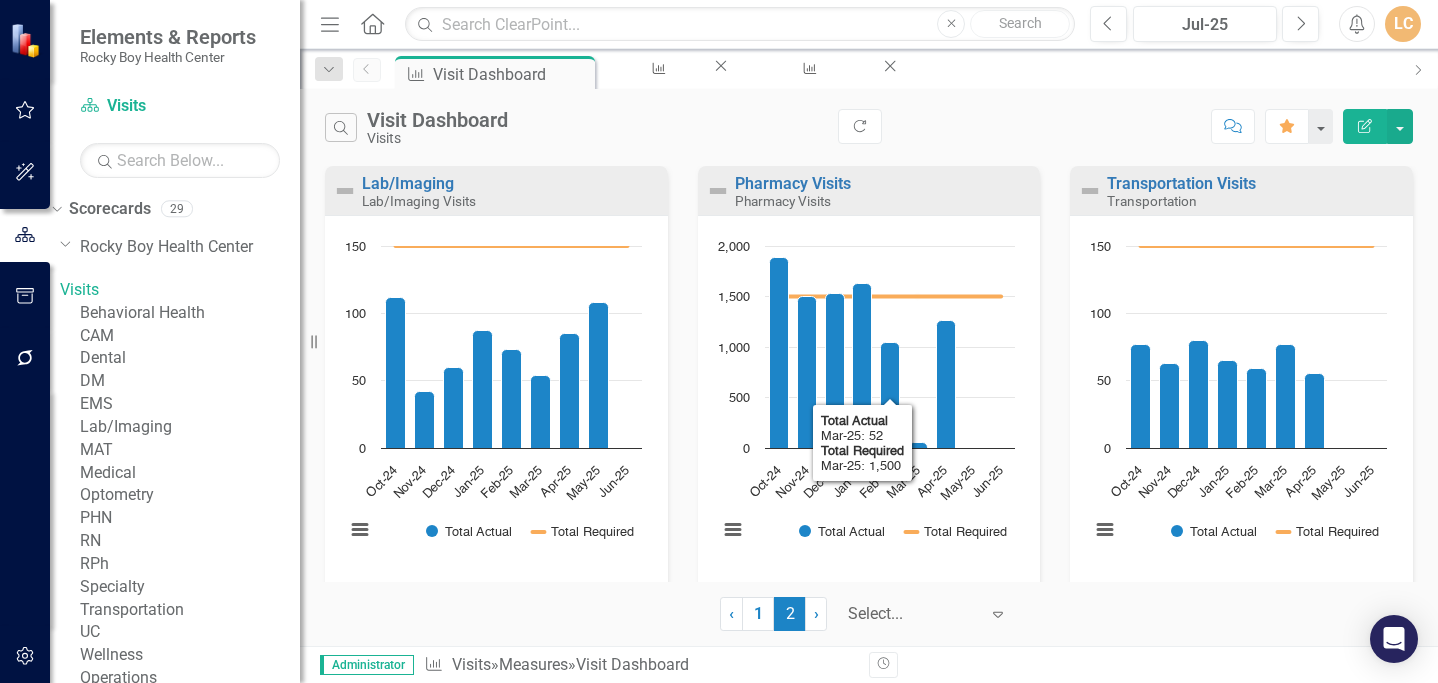 click on "Pharmacy Visits" at bounding box center (885, 201) 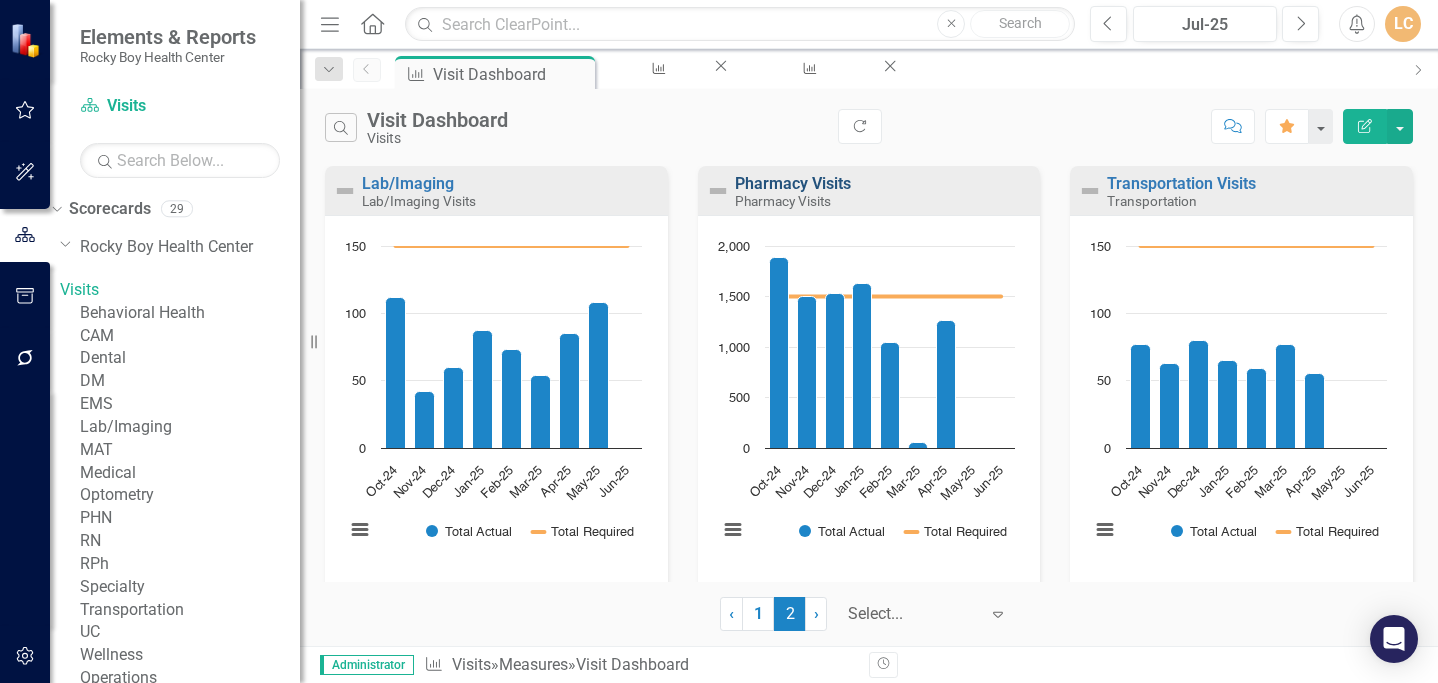 click on "Pharmacy Visits" at bounding box center [793, 183] 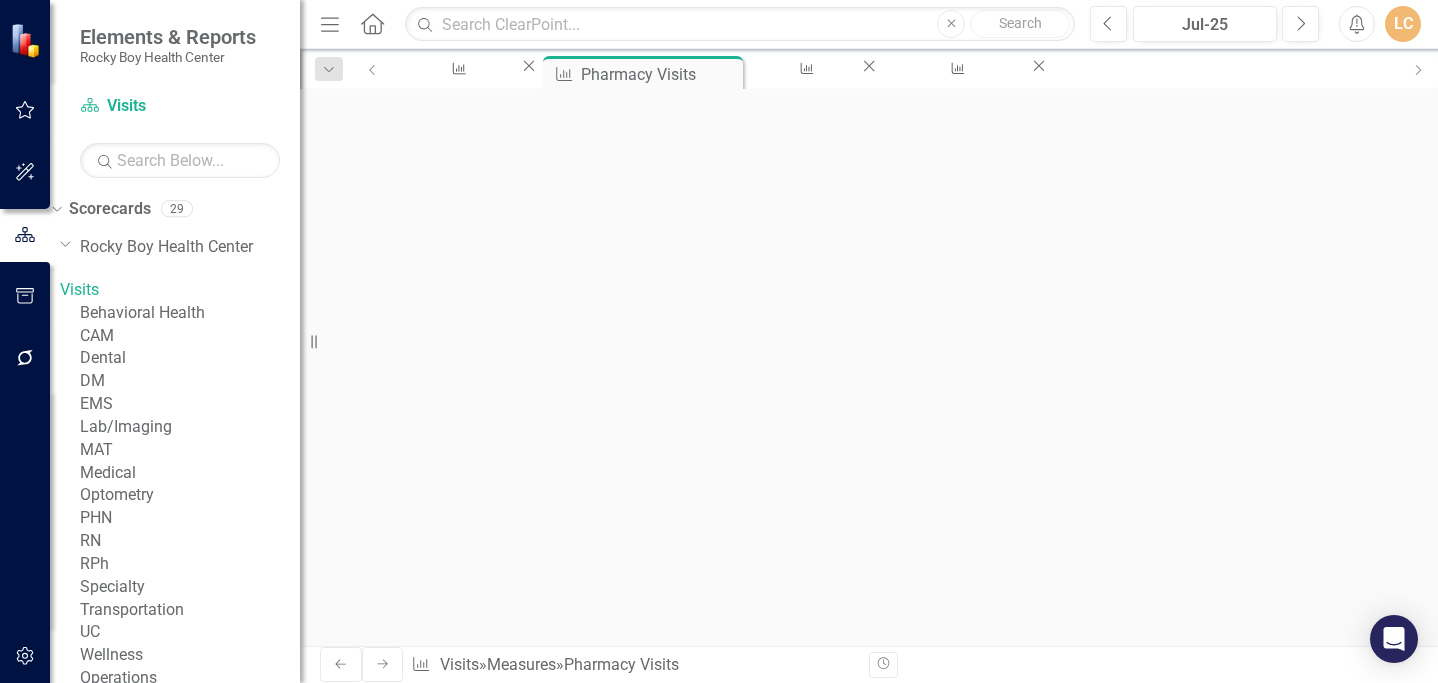 scroll, scrollTop: 0, scrollLeft: 0, axis: both 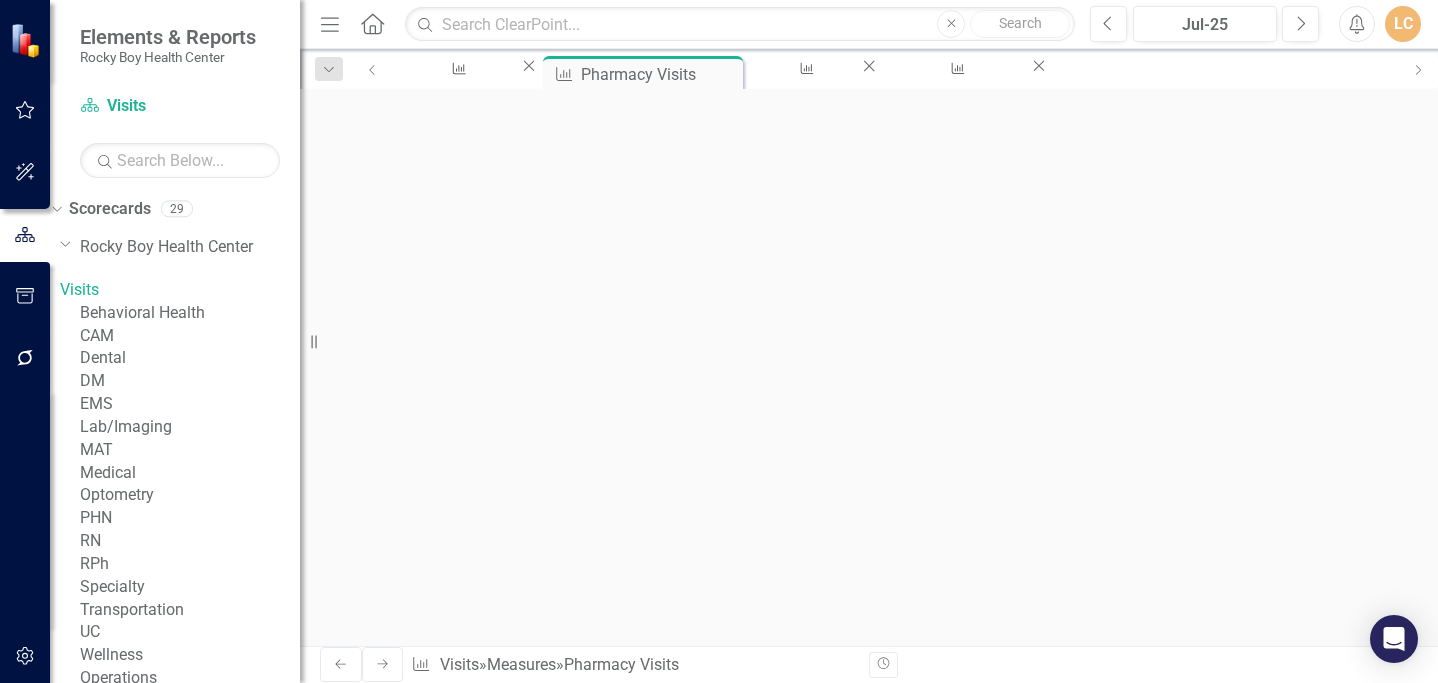 click on "Visits" at bounding box center [180, 290] 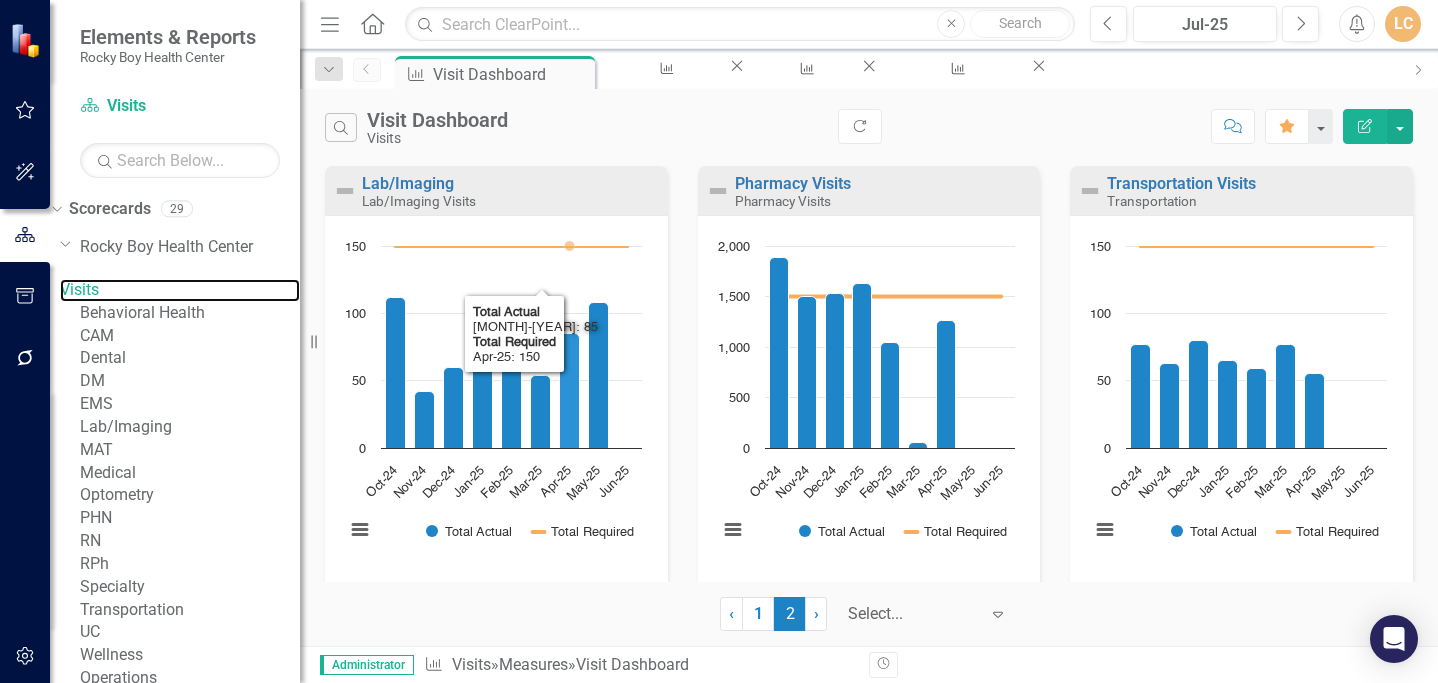 scroll, scrollTop: 127, scrollLeft: 0, axis: vertical 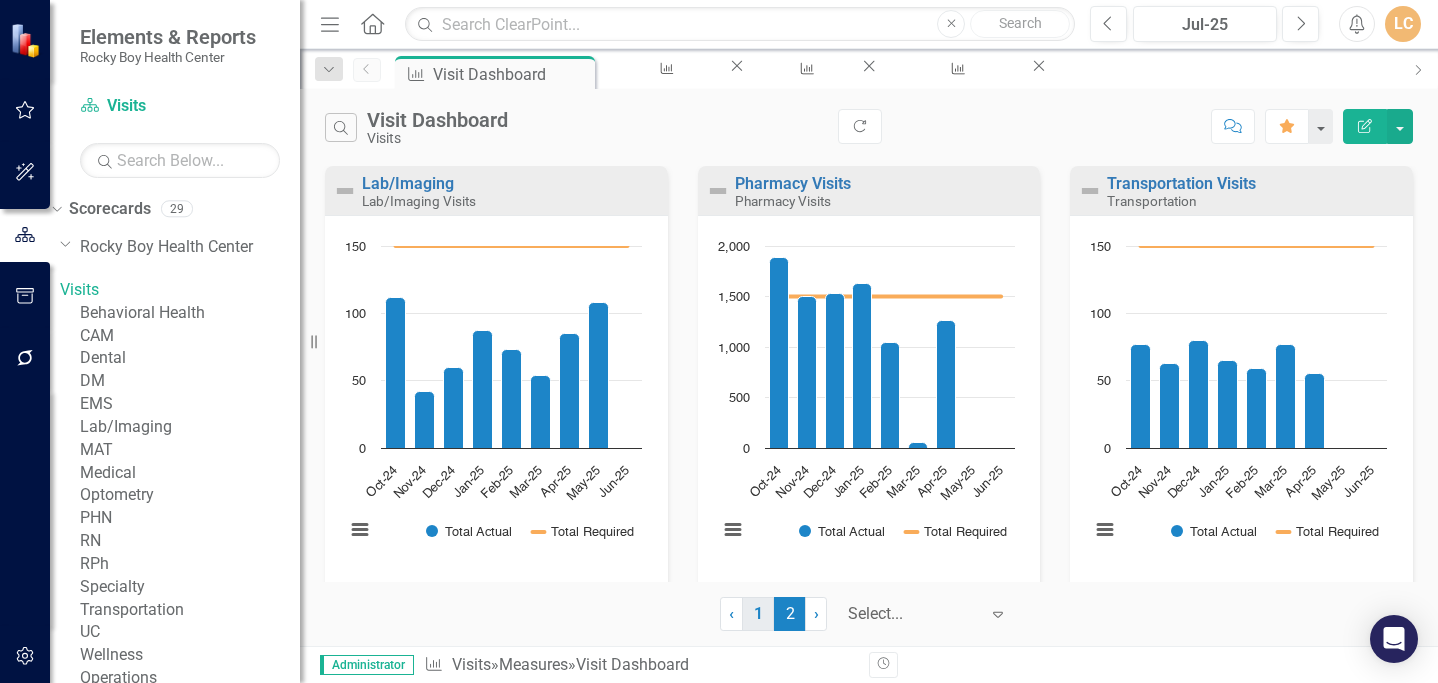 click on "1" at bounding box center [758, 614] 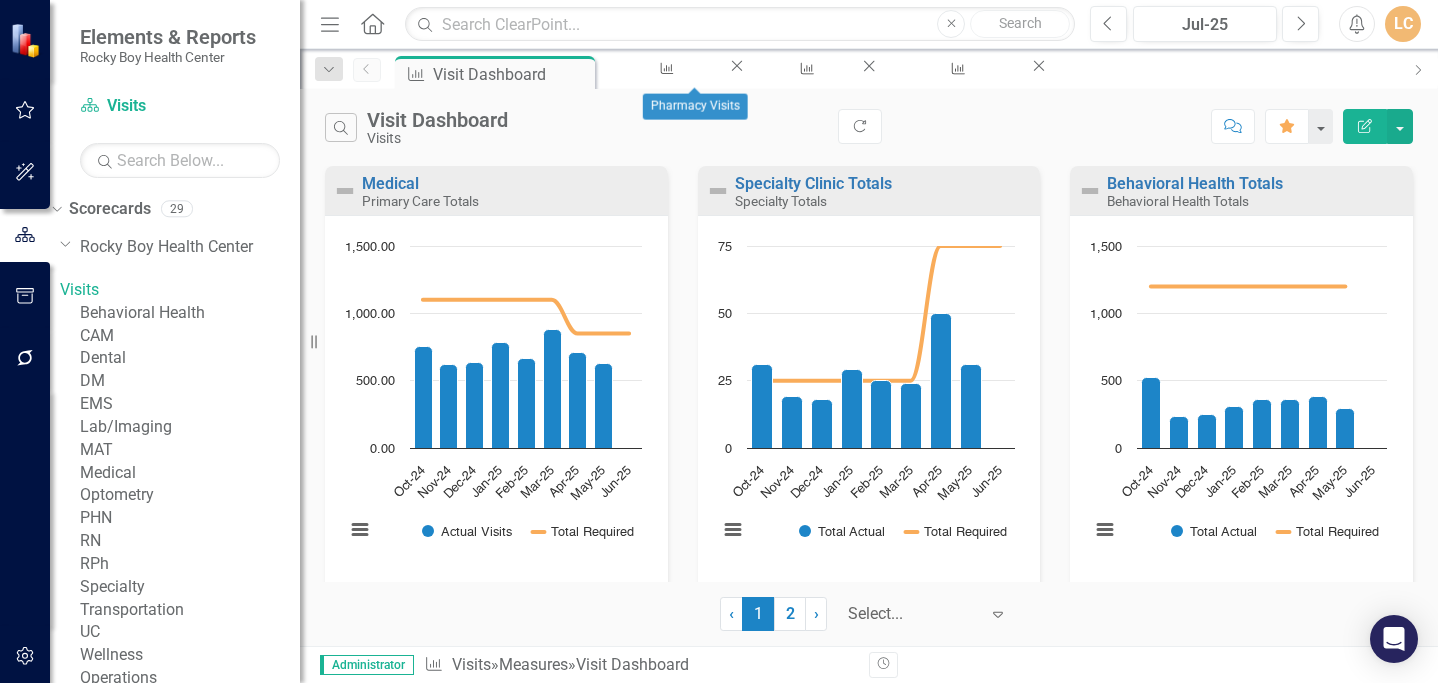 click 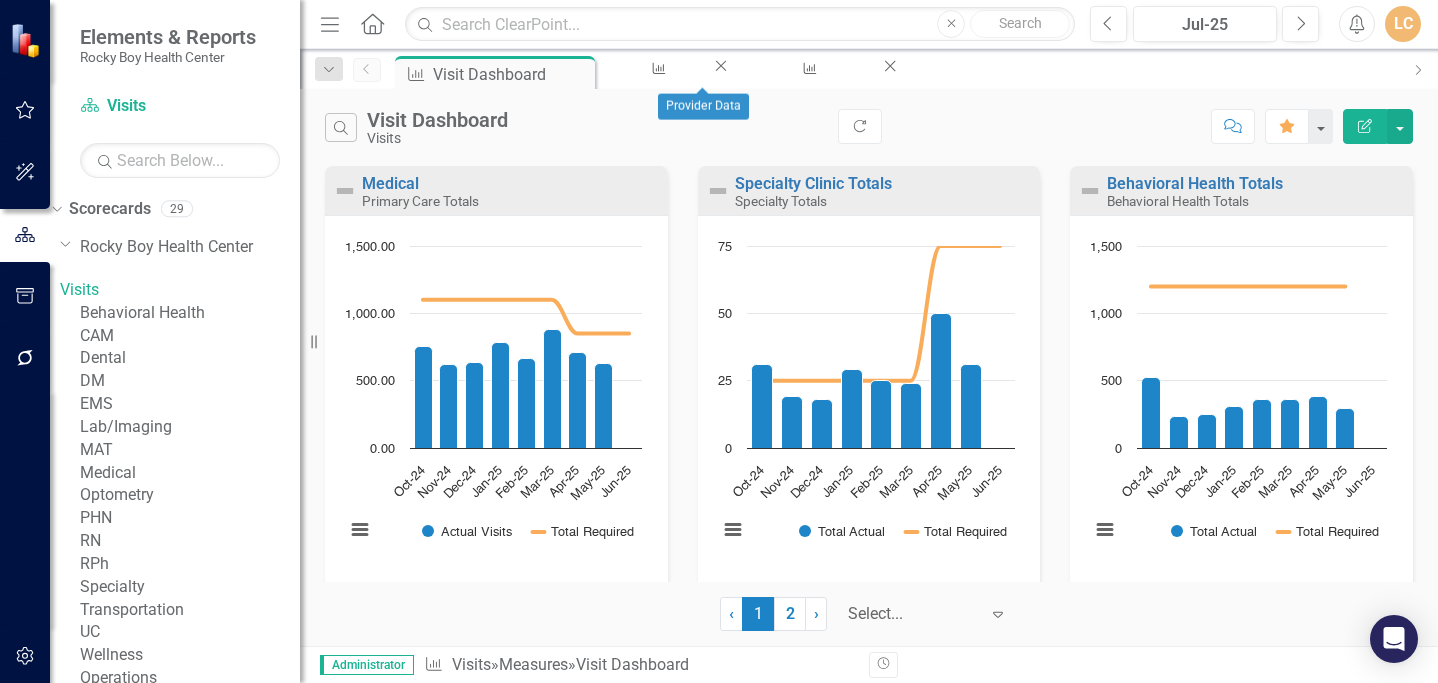 click on "Close" 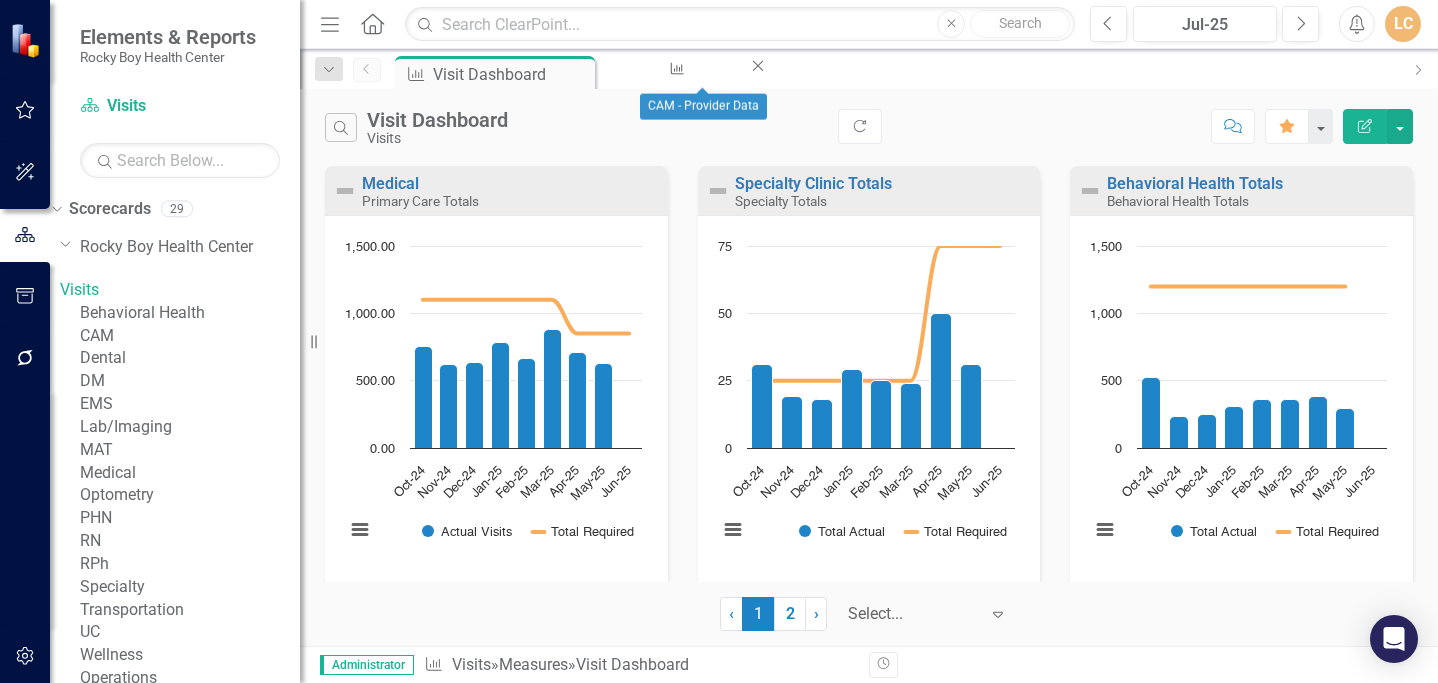 click 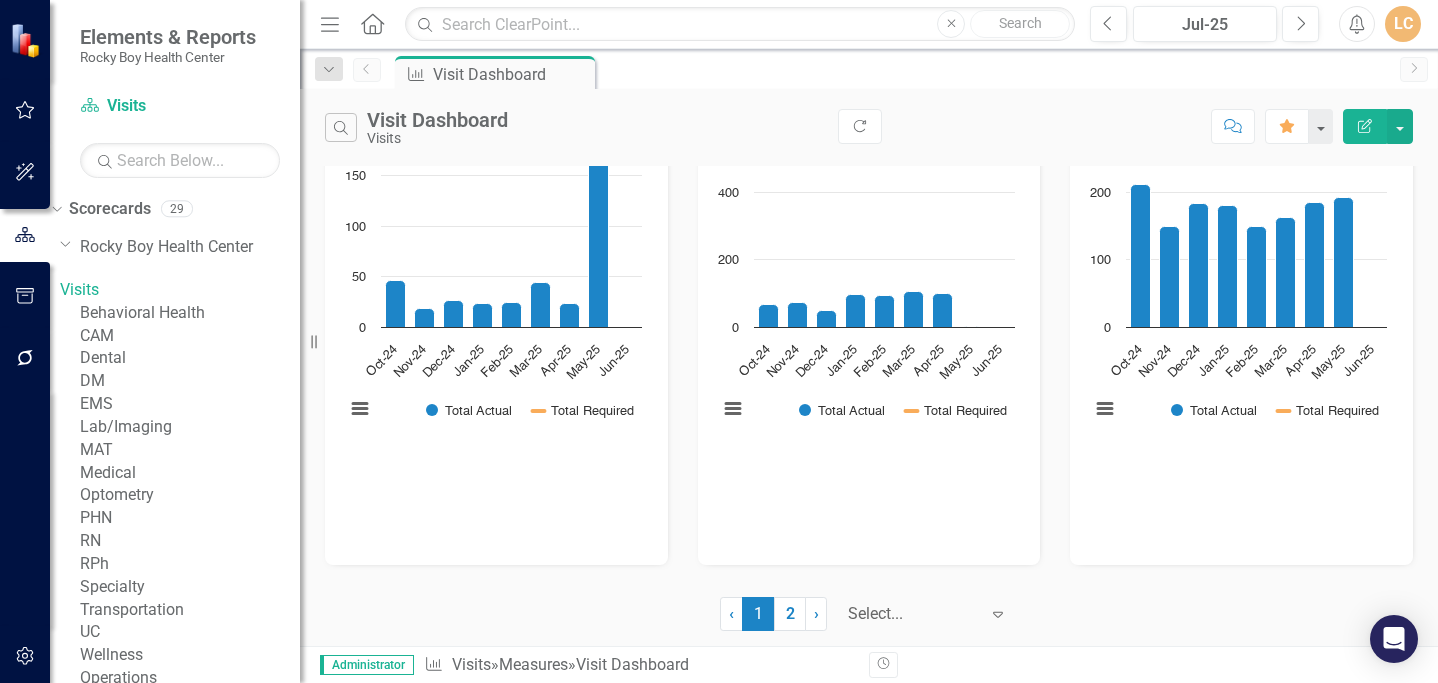 scroll, scrollTop: 500, scrollLeft: 0, axis: vertical 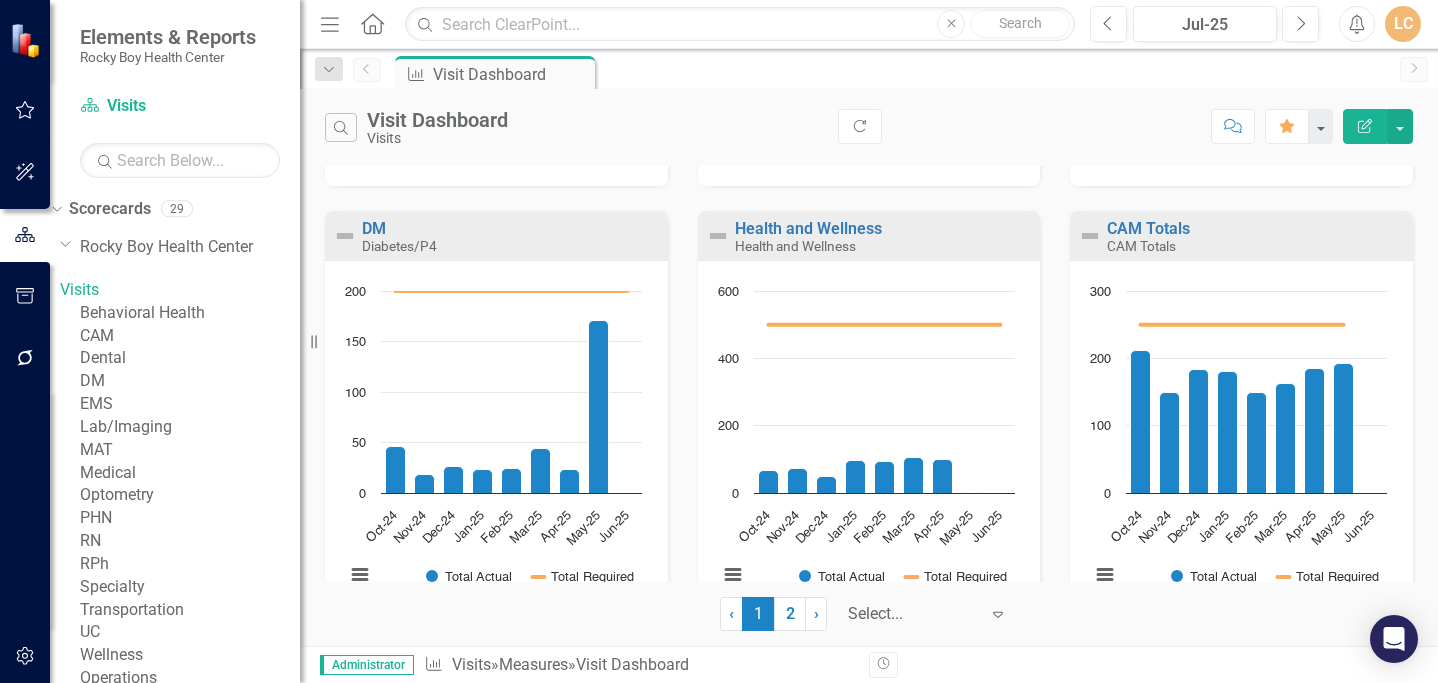 click on "Edit Report" 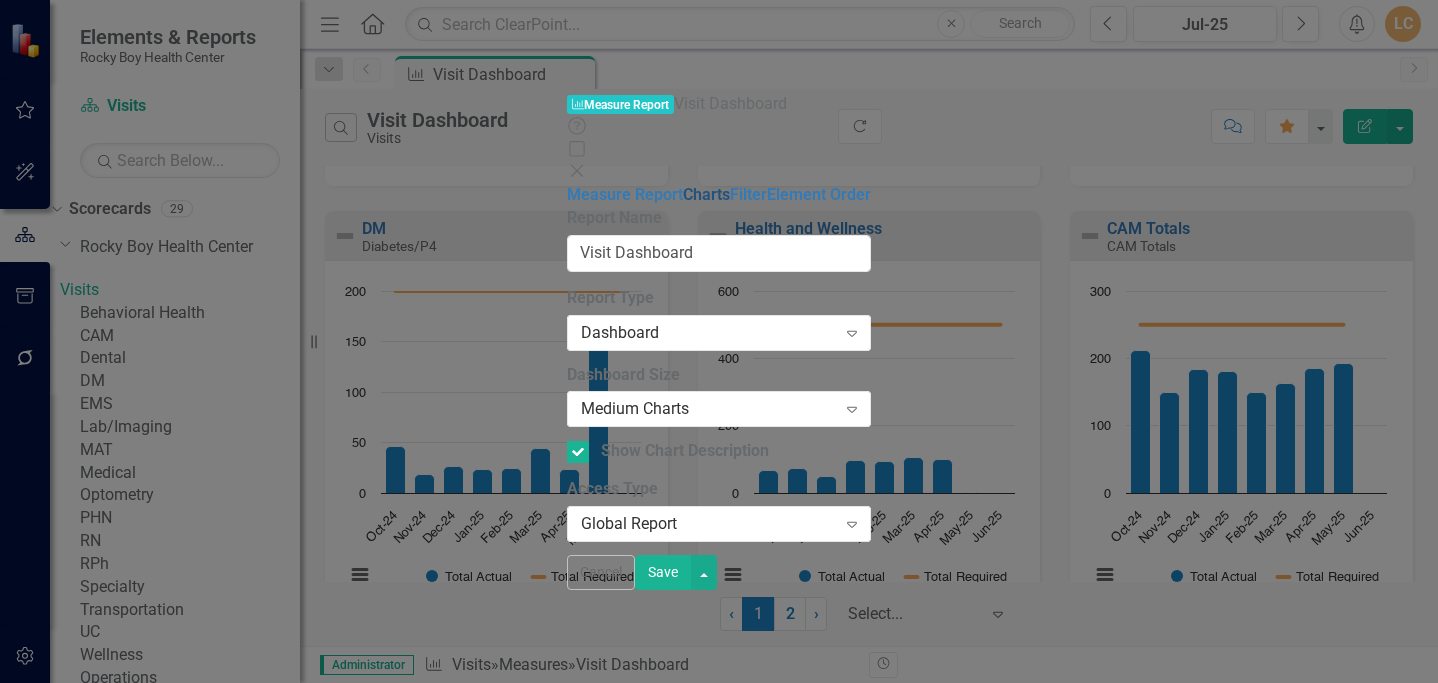 click on "Charts" at bounding box center [706, 194] 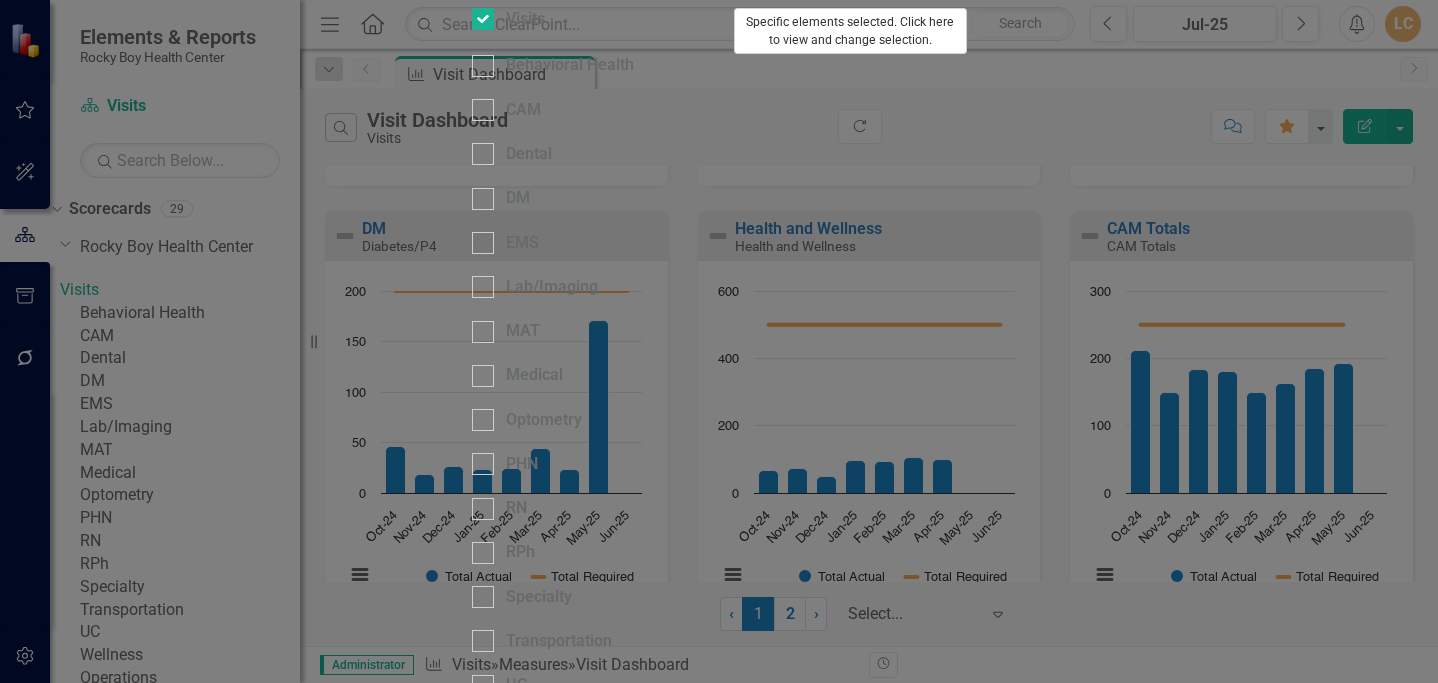 click on "Specific elements selected. Click here to view and change selection." at bounding box center [850, 31] 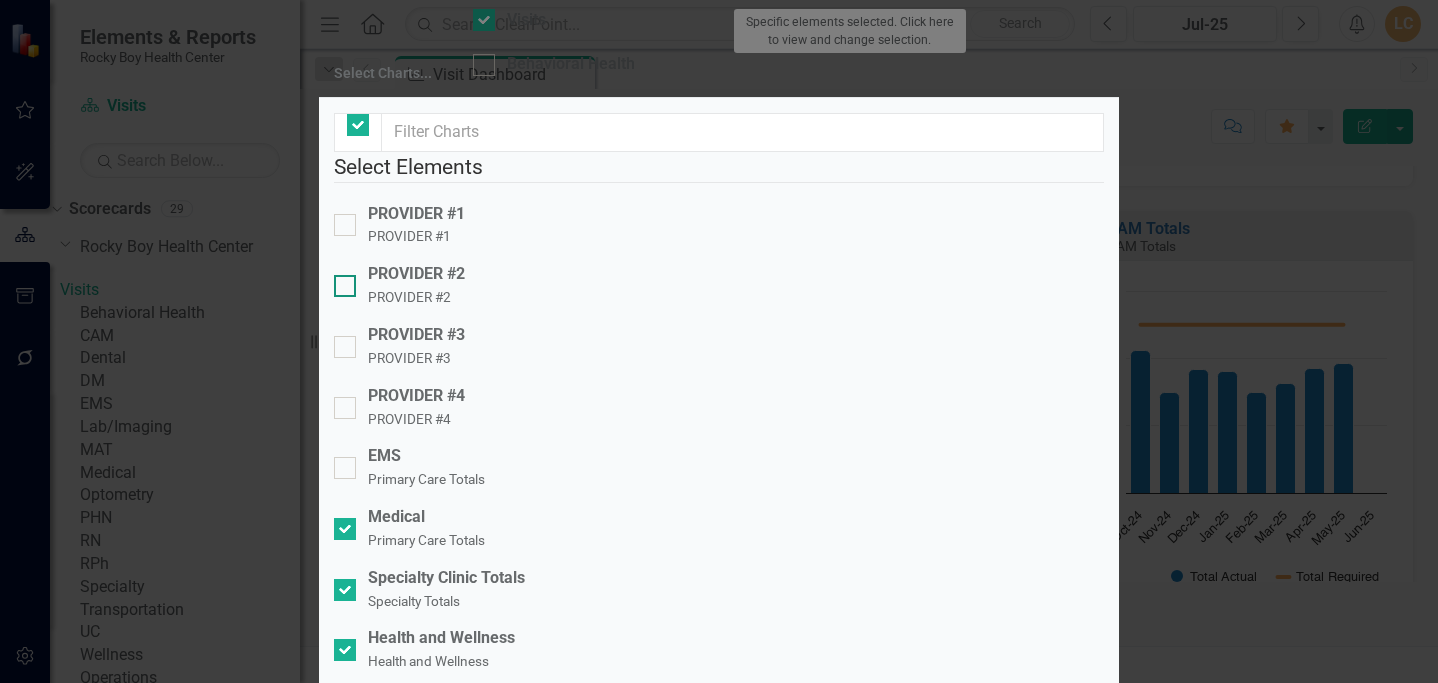 checkbox on "false" 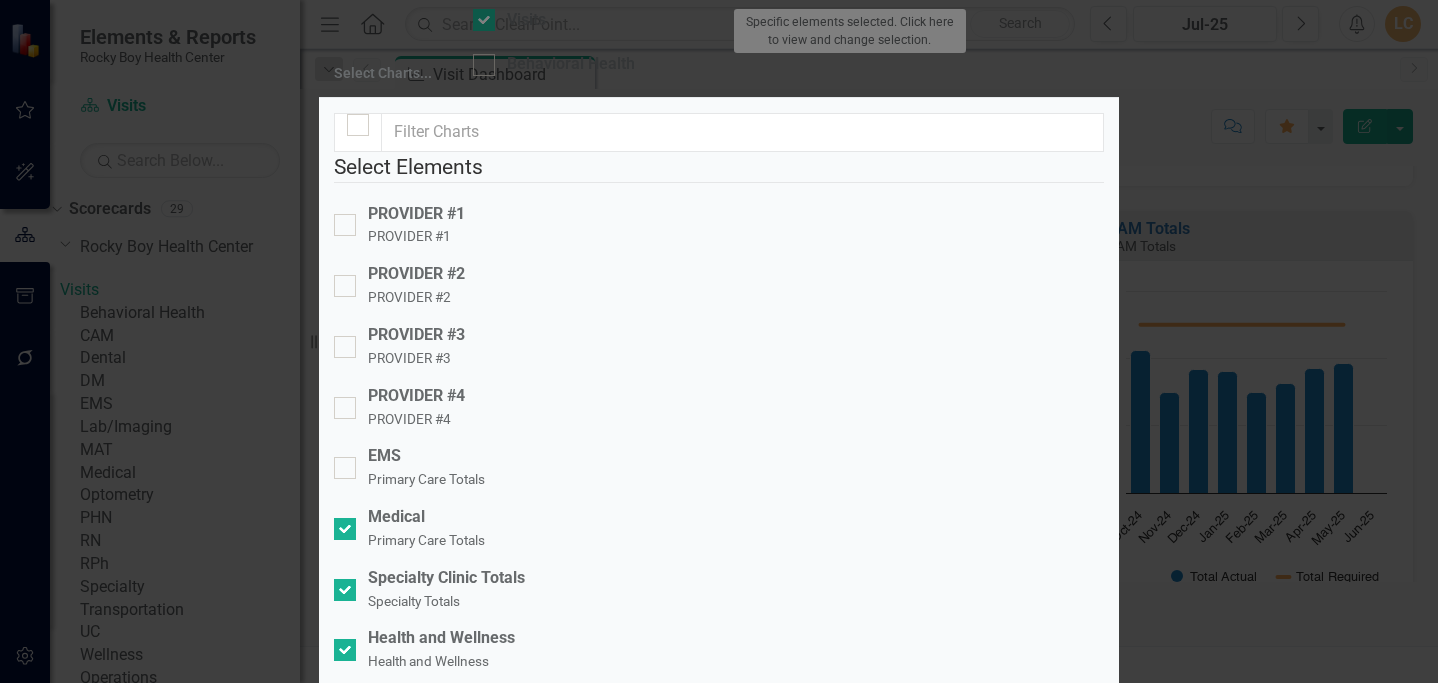scroll, scrollTop: 166, scrollLeft: 0, axis: vertical 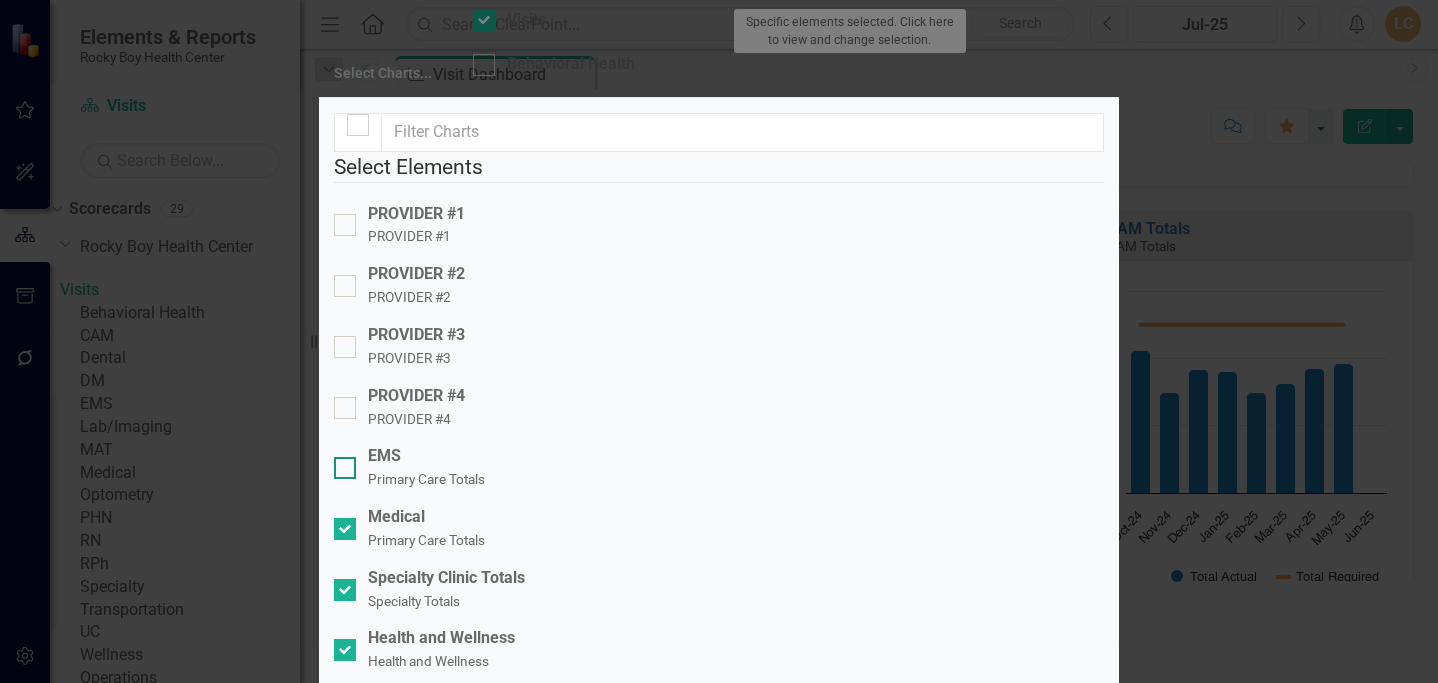 click at bounding box center (345, 468) 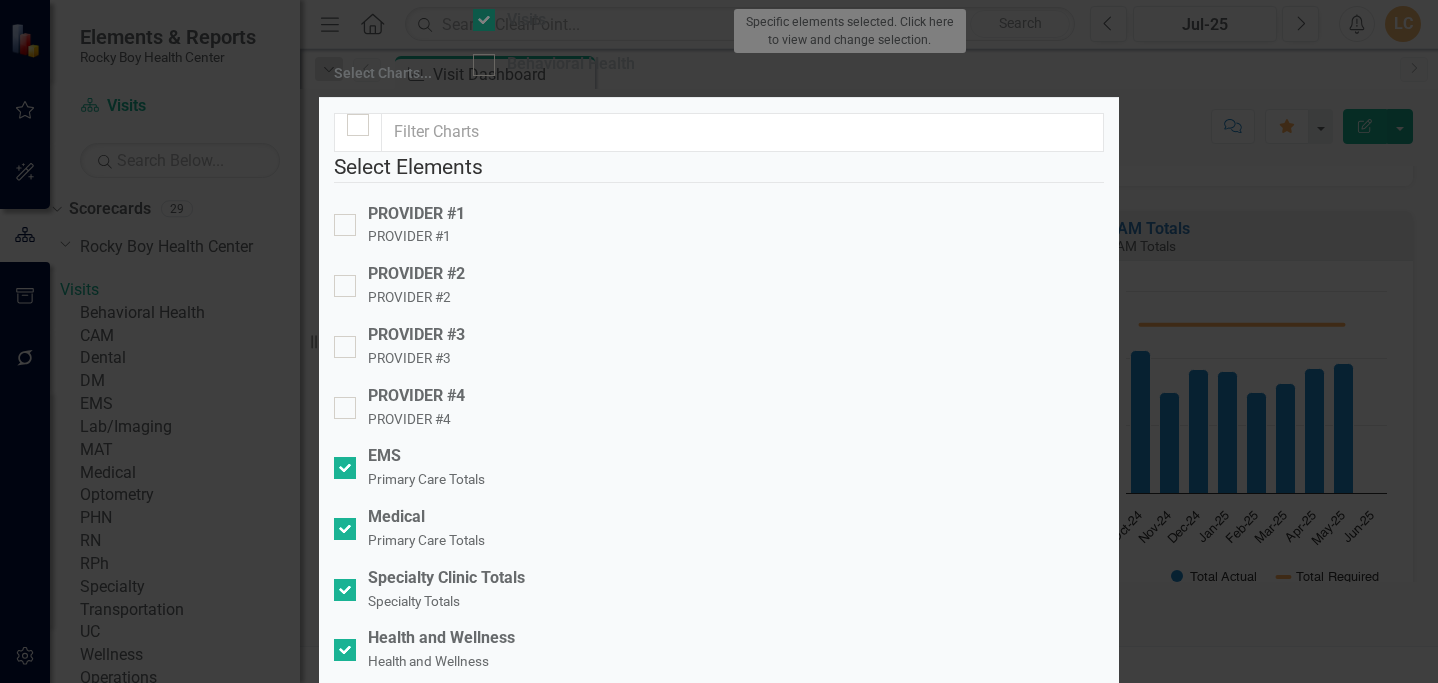scroll, scrollTop: 159, scrollLeft: 0, axis: vertical 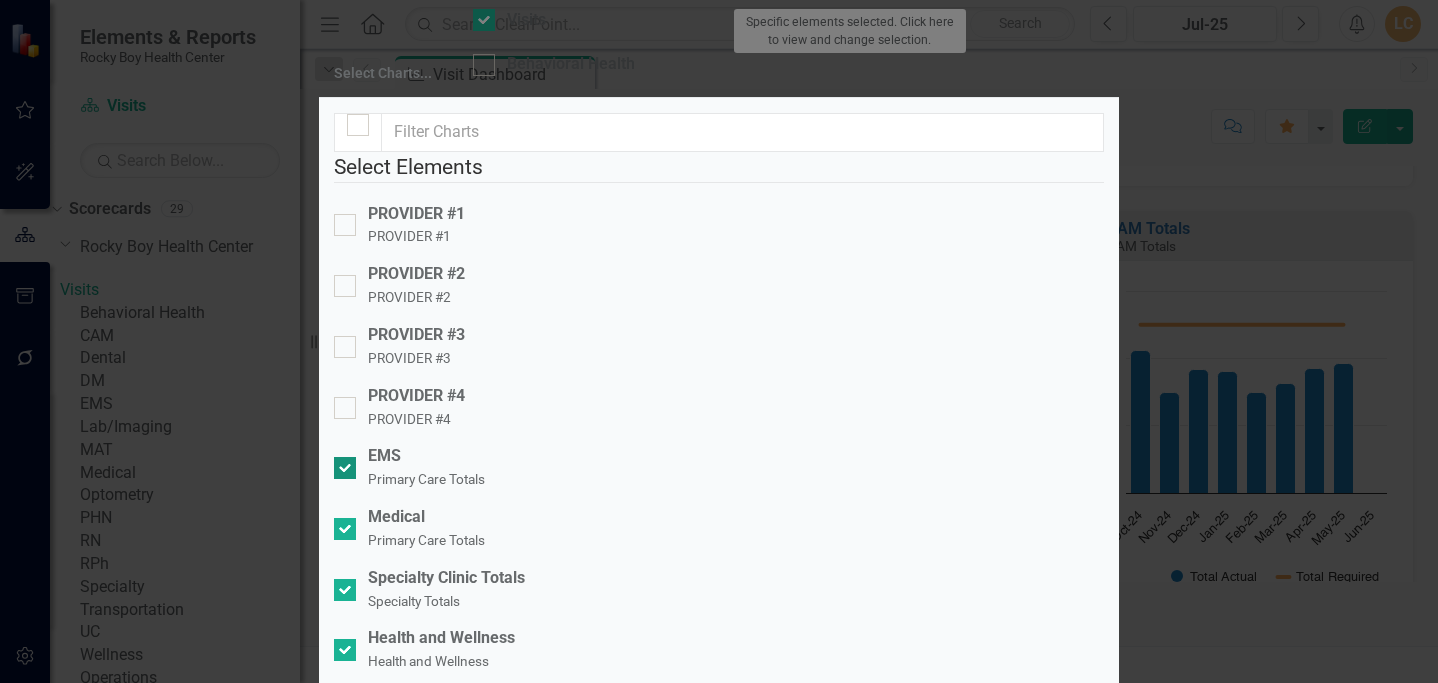 click at bounding box center [345, 468] 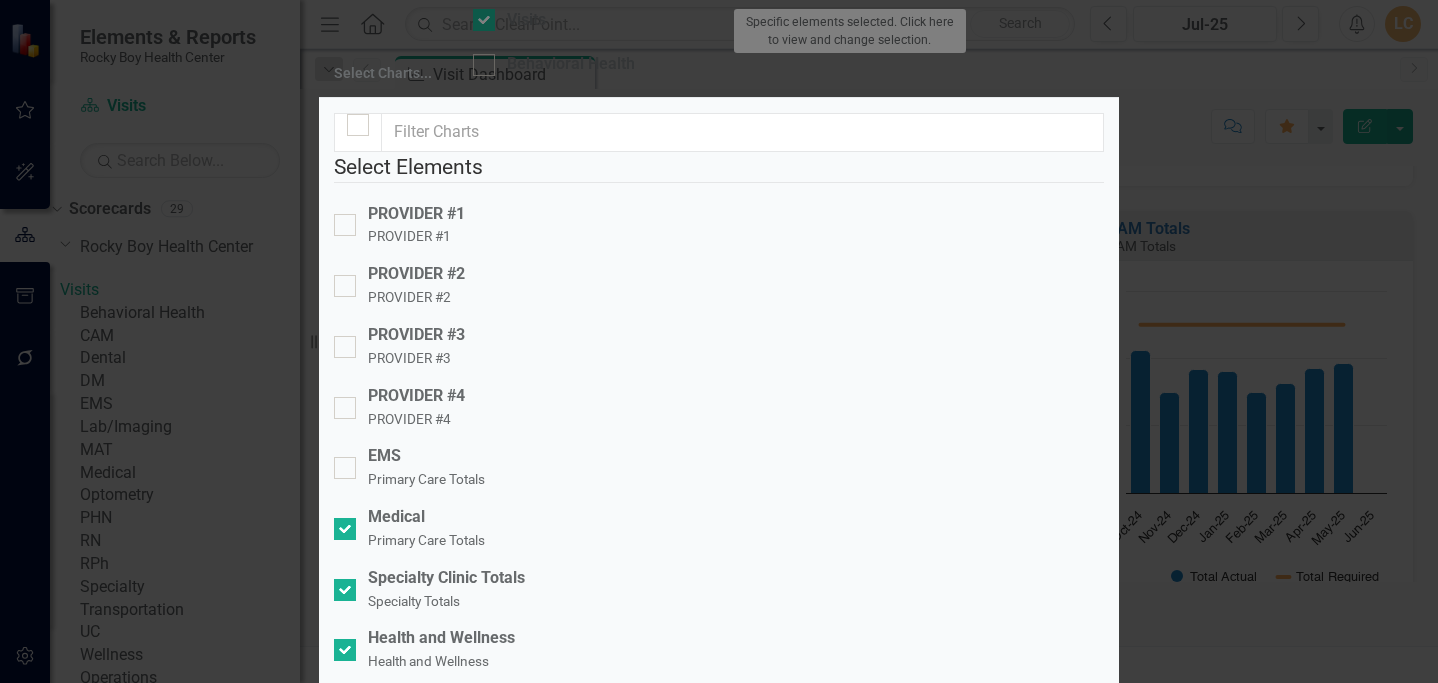 scroll, scrollTop: 659, scrollLeft: 0, axis: vertical 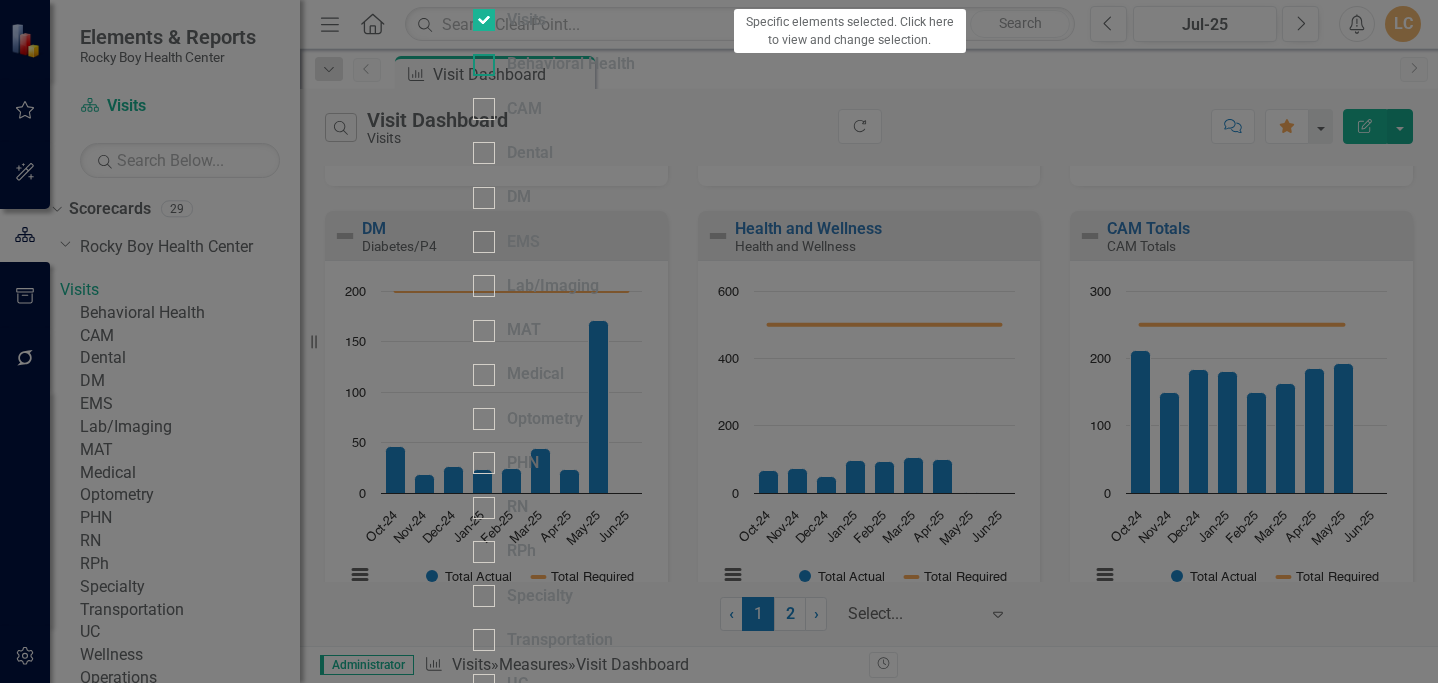 click on "Behavioral Health" at bounding box center [571, 64] 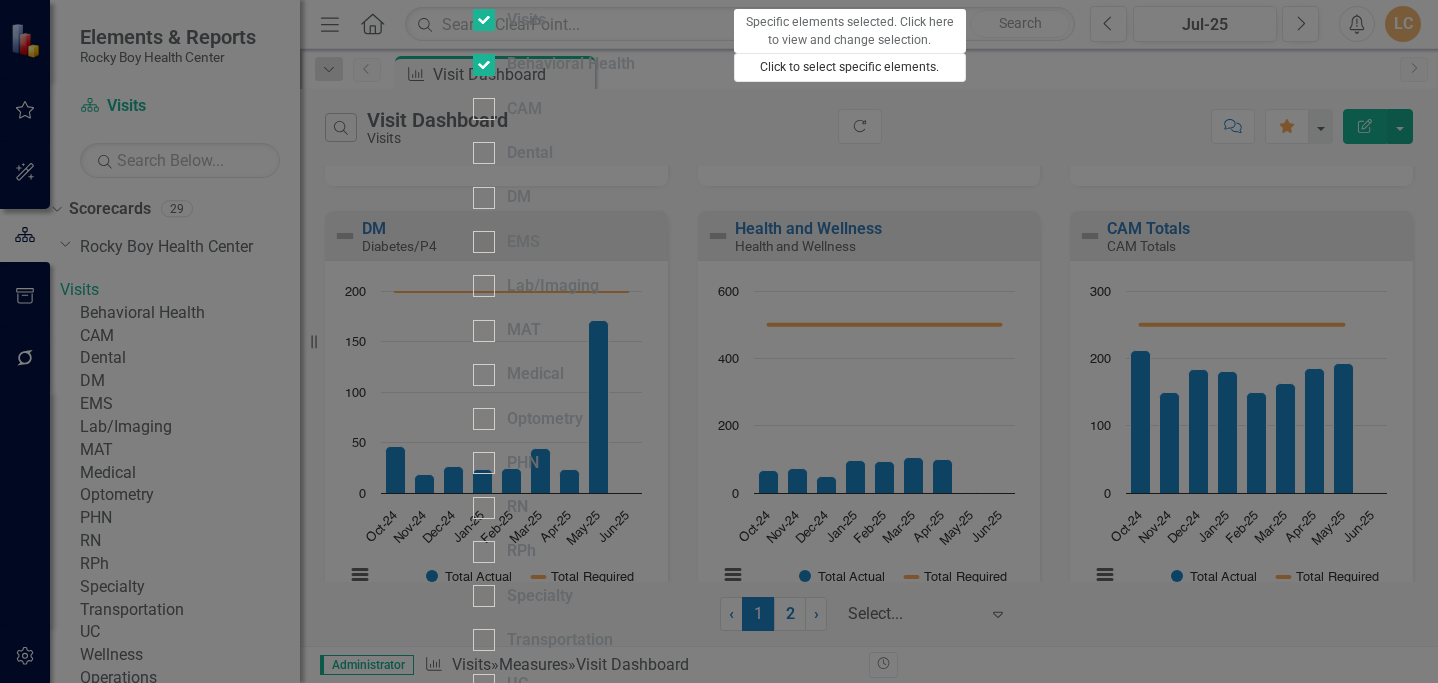click on "Click to select specific elements." at bounding box center (850, 67) 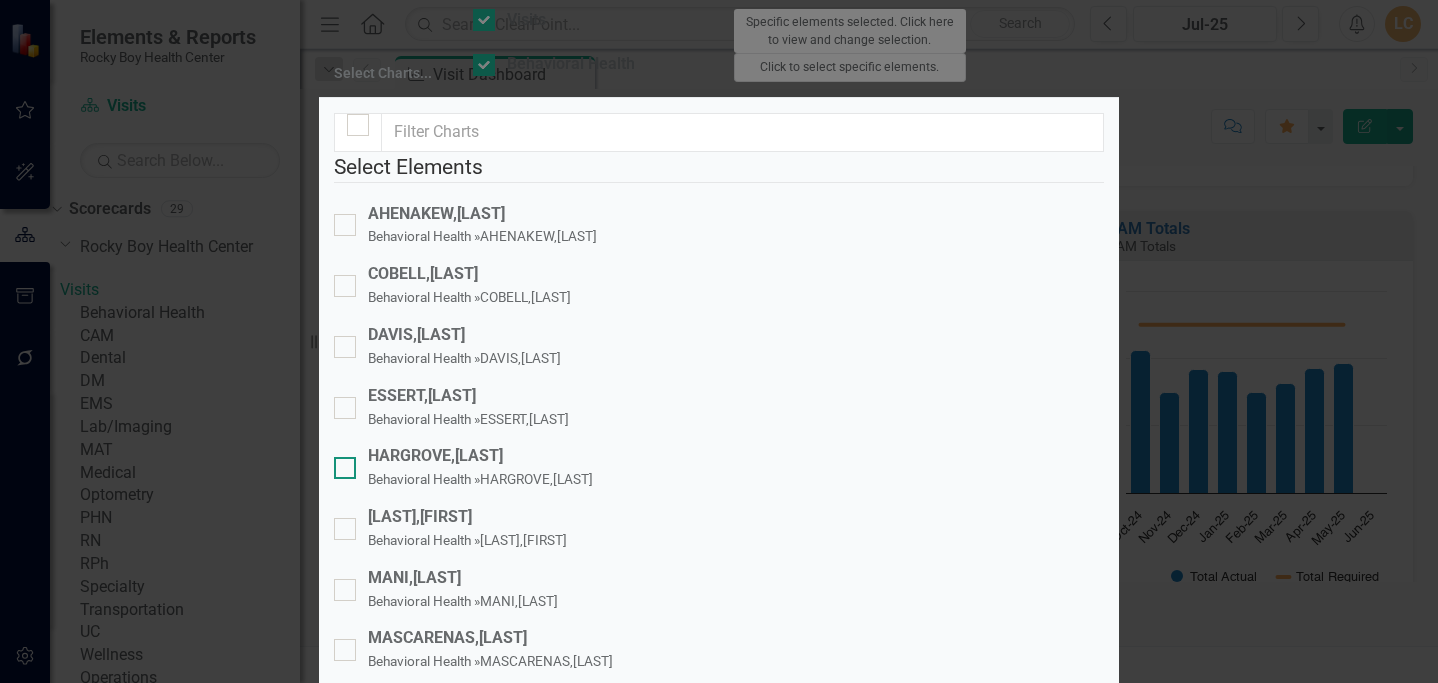 scroll, scrollTop: 0, scrollLeft: 0, axis: both 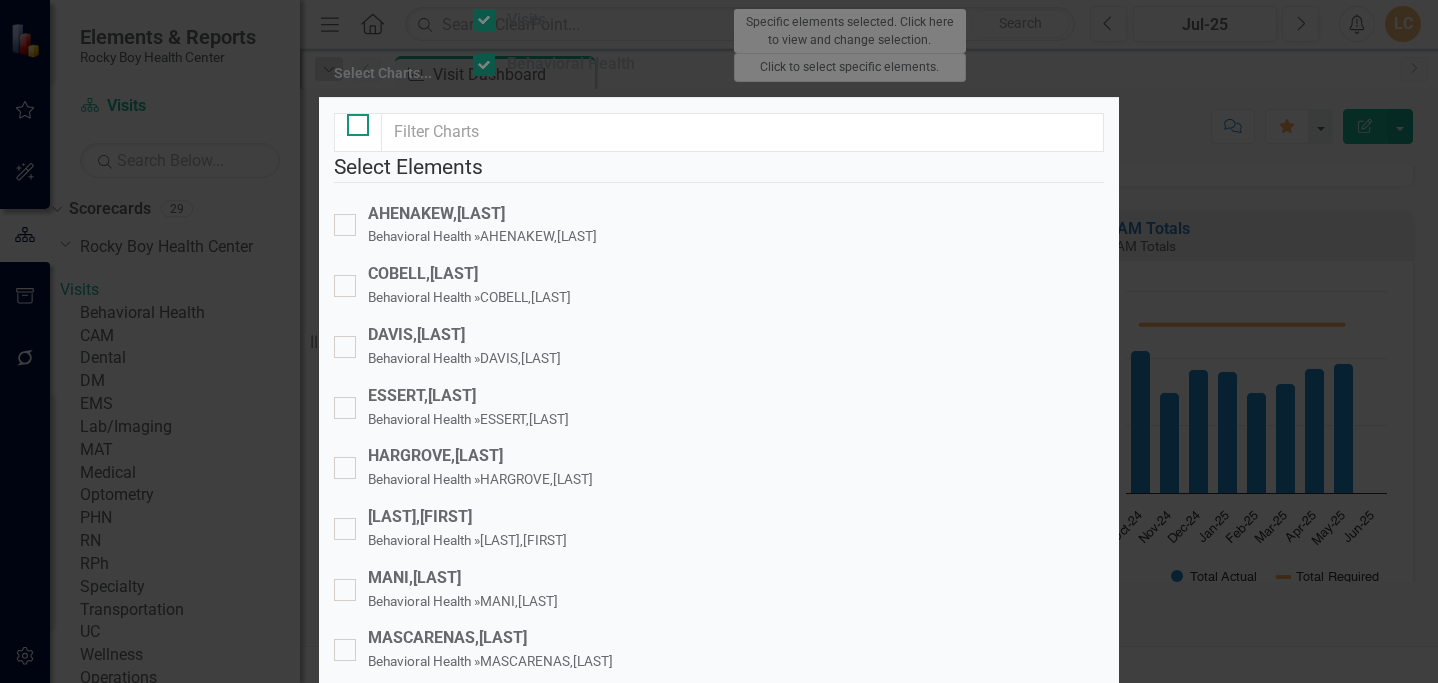 click at bounding box center (358, 125) 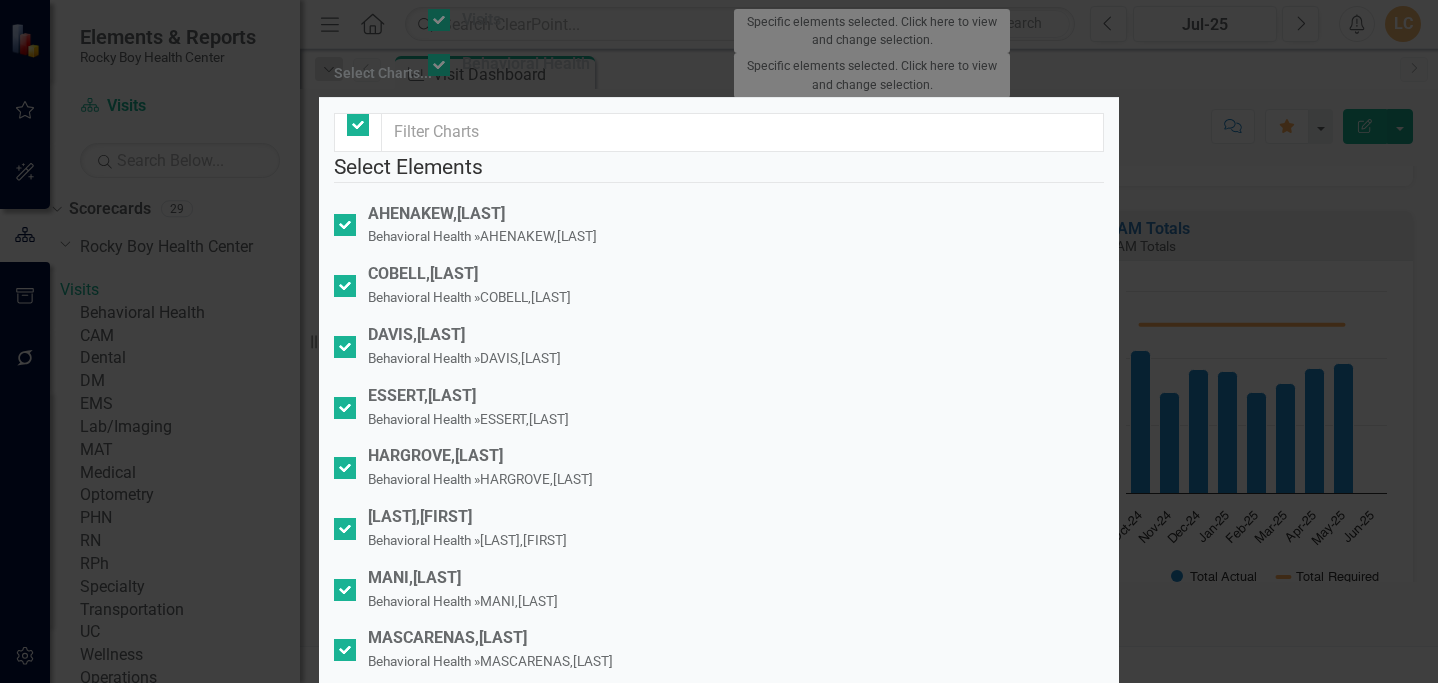 scroll, scrollTop: 706, scrollLeft: 0, axis: vertical 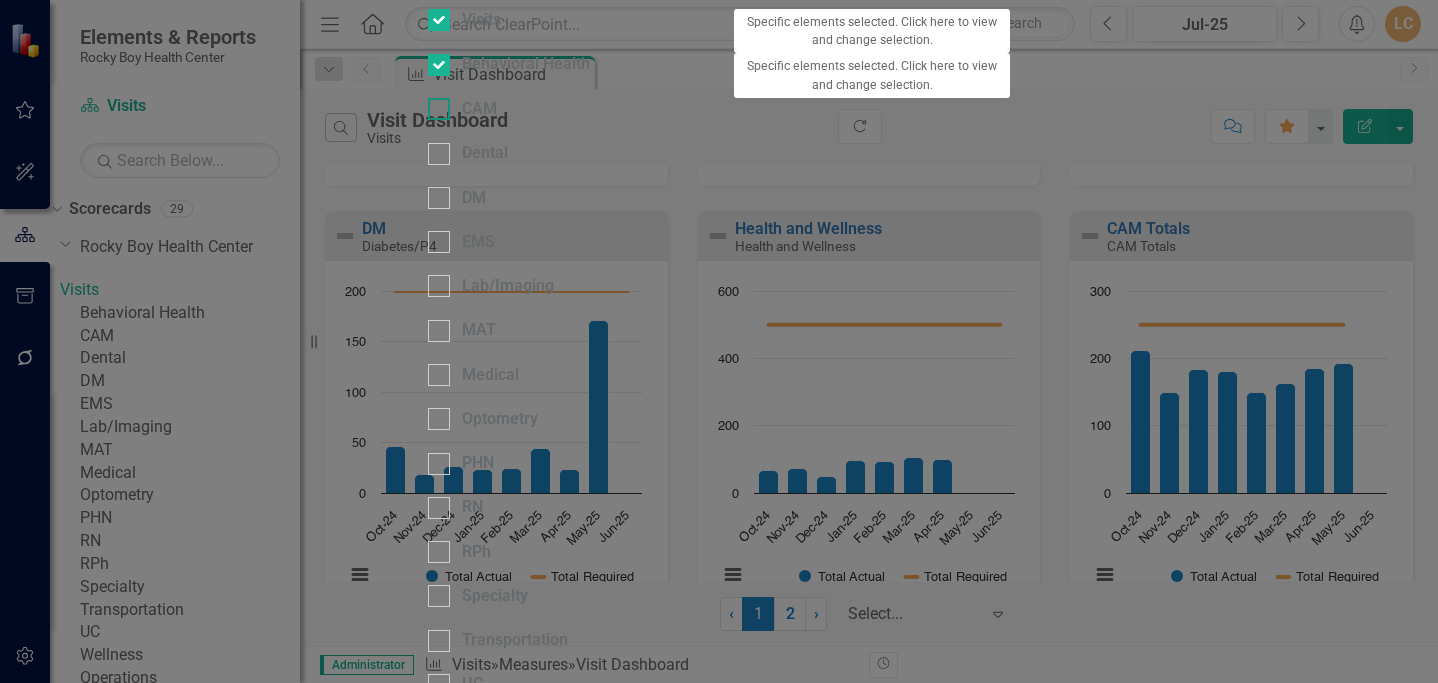 click at bounding box center (439, 109) 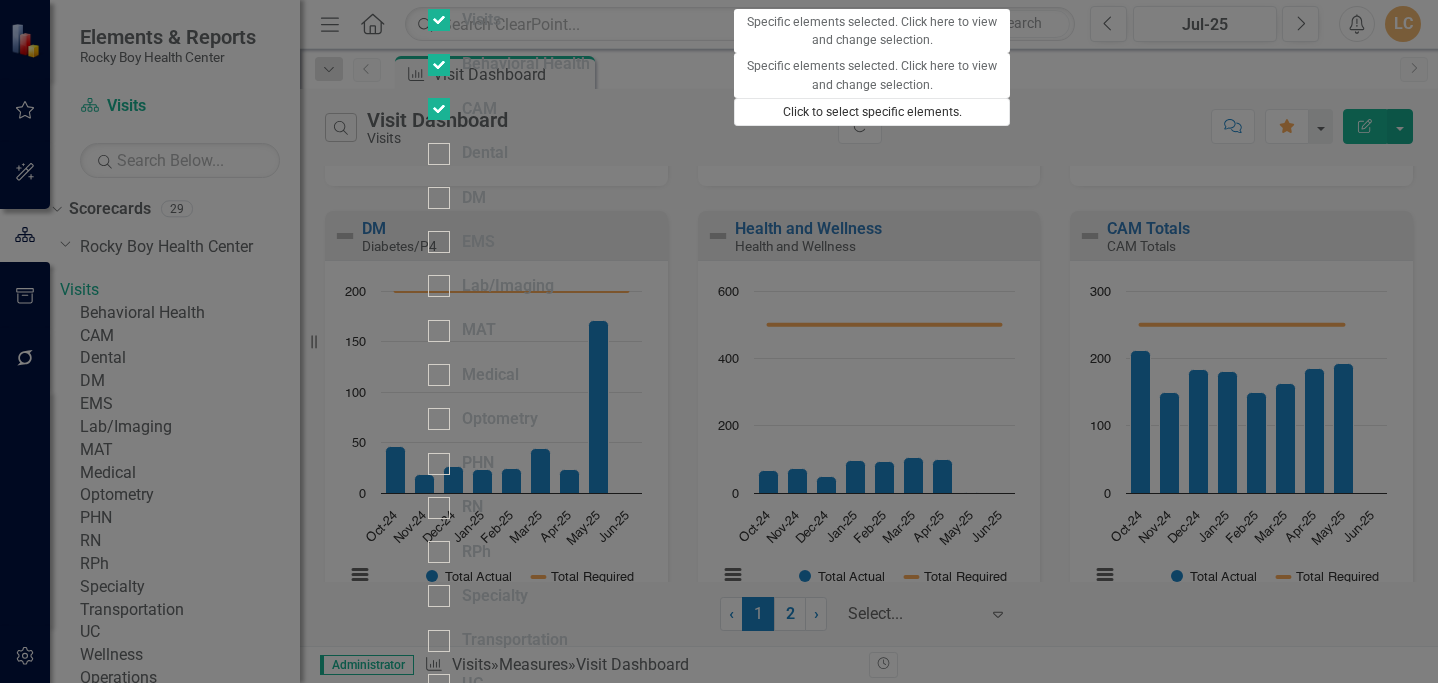 click on "Click to select specific elements." at bounding box center (872, 112) 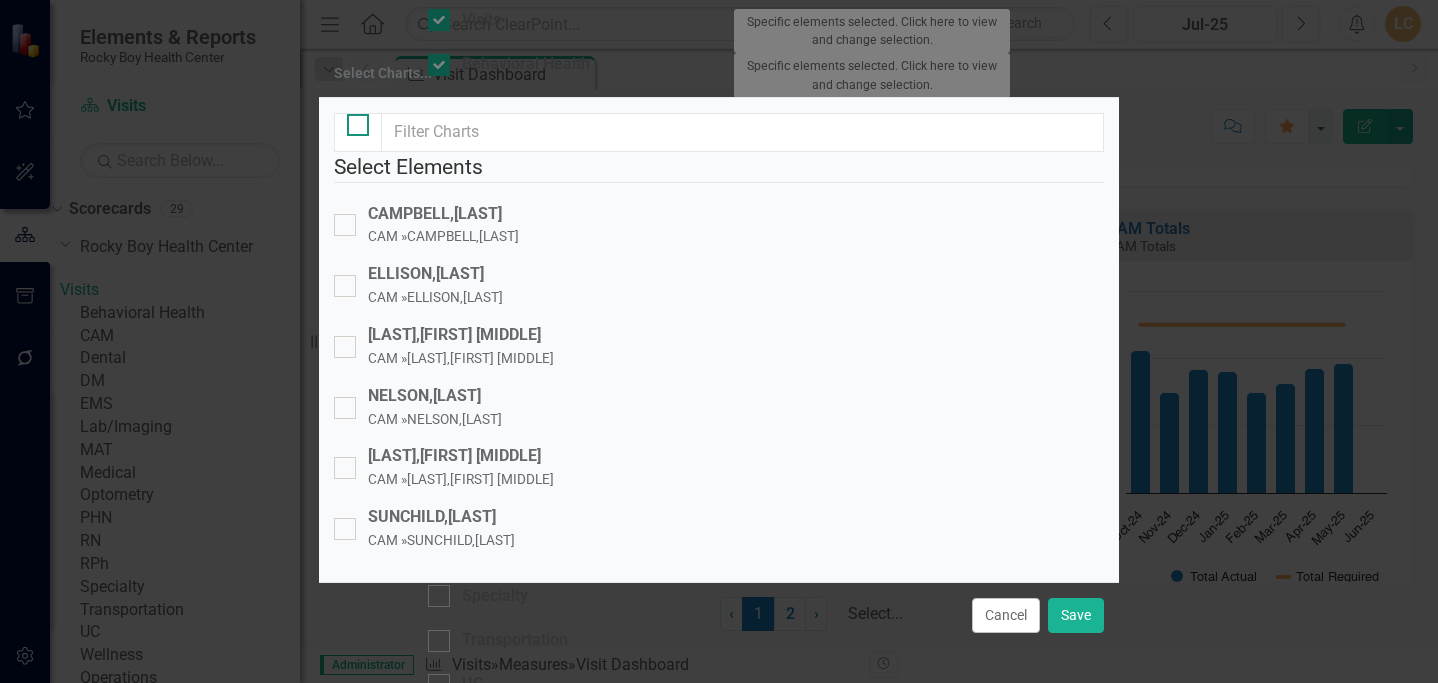 click at bounding box center (353, 120) 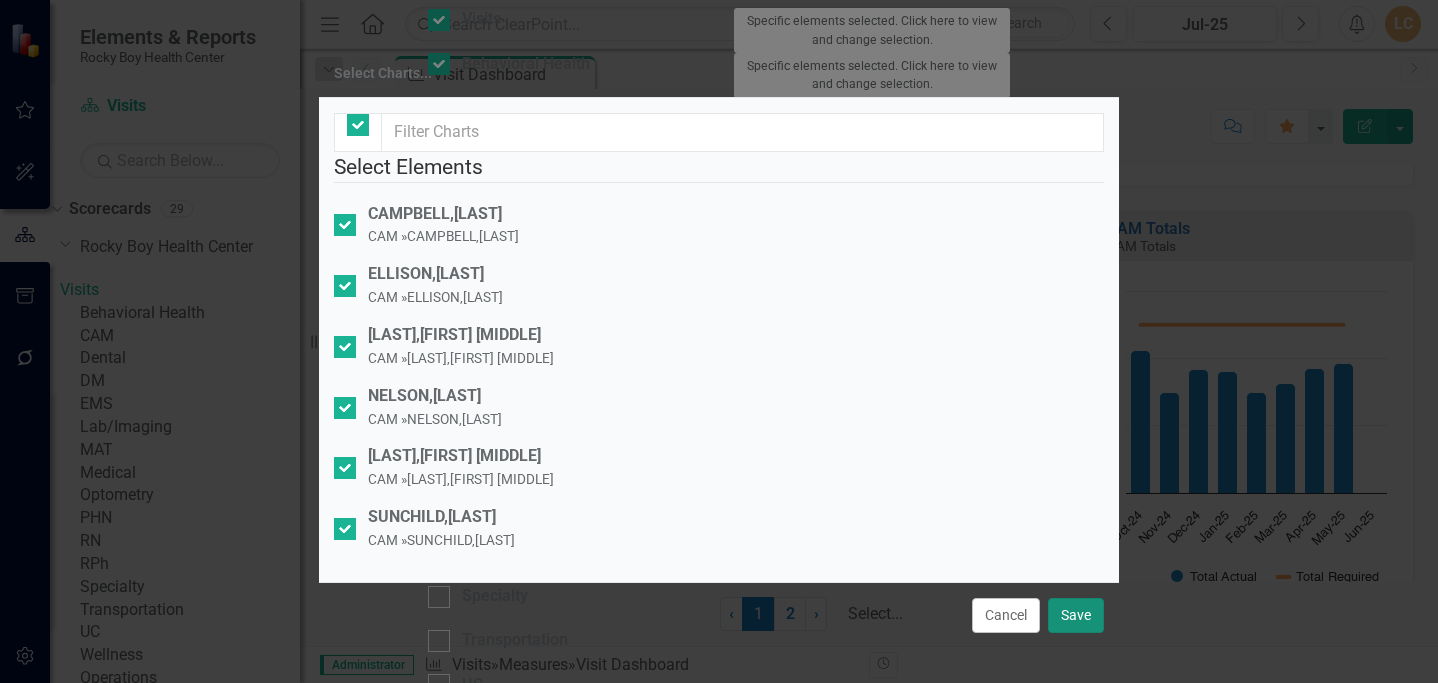 click on "Save" at bounding box center [1076, 615] 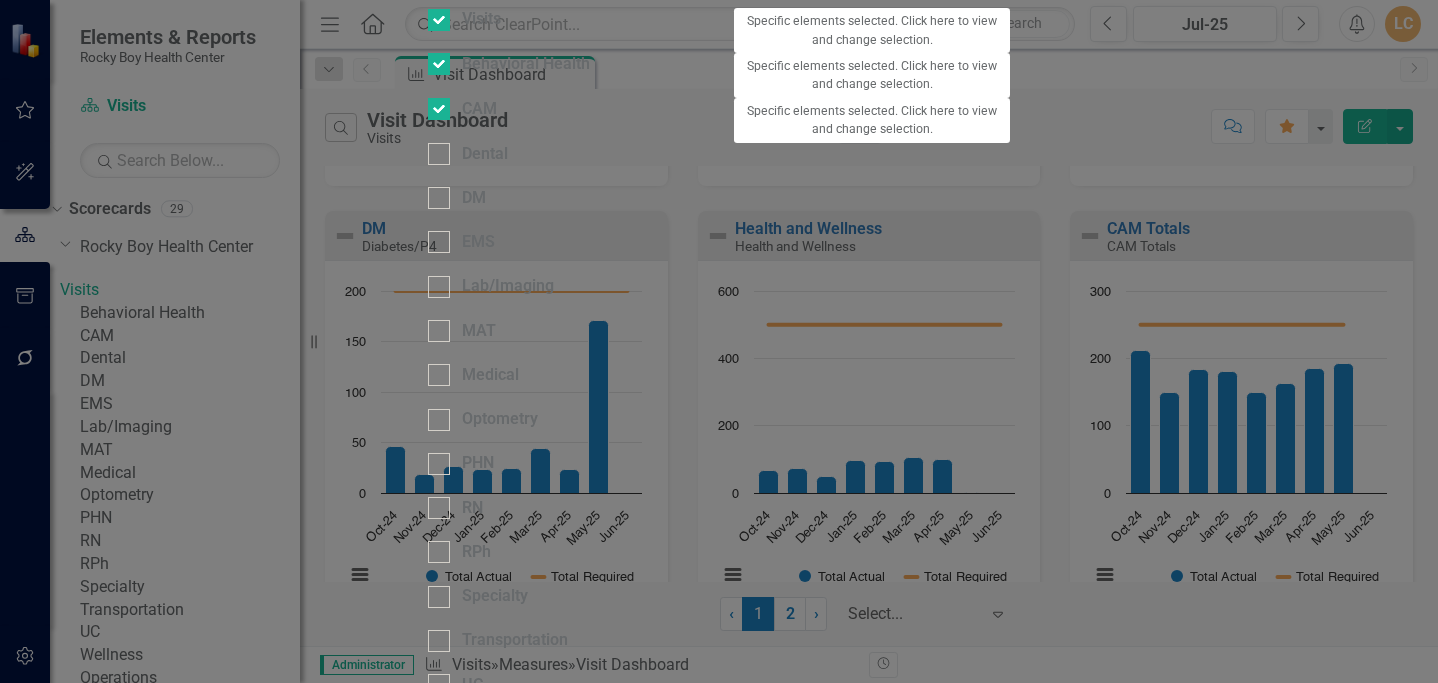 click on "Save" at bounding box center [524, 1266] 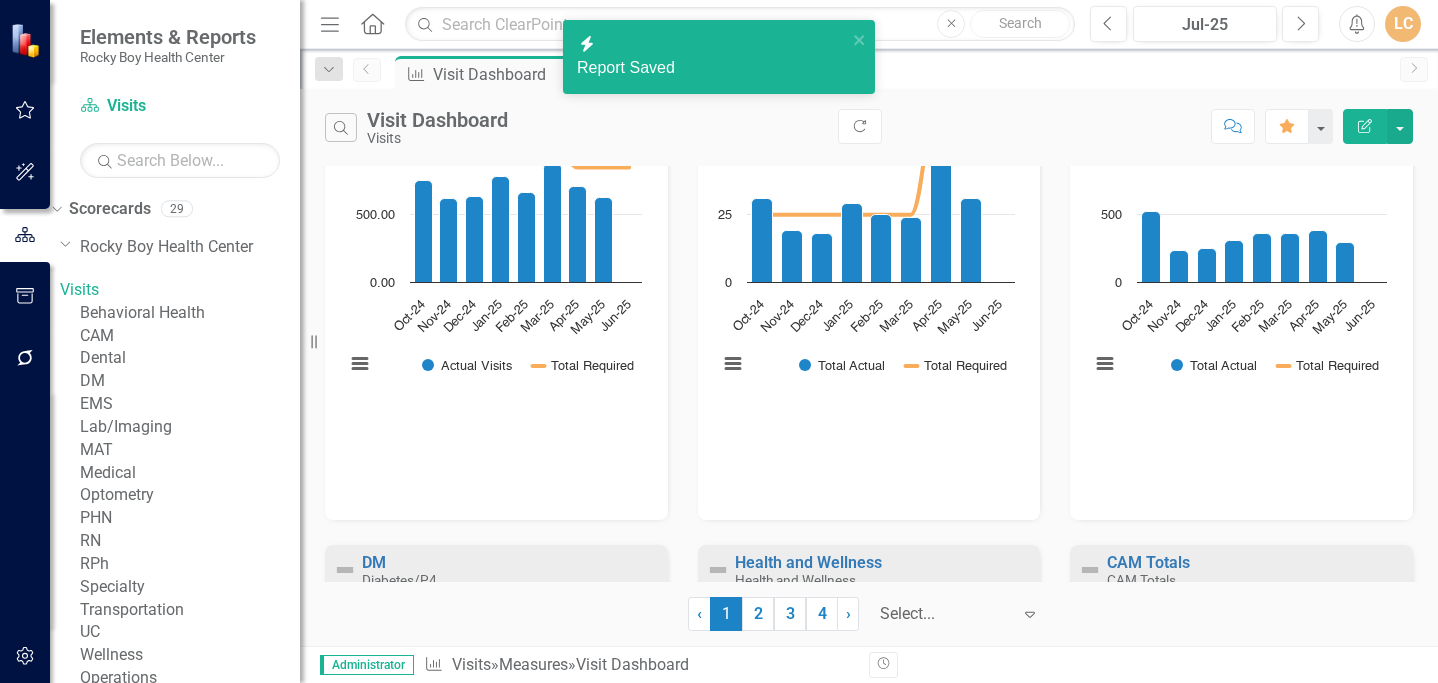 scroll, scrollTop: 666, scrollLeft: 0, axis: vertical 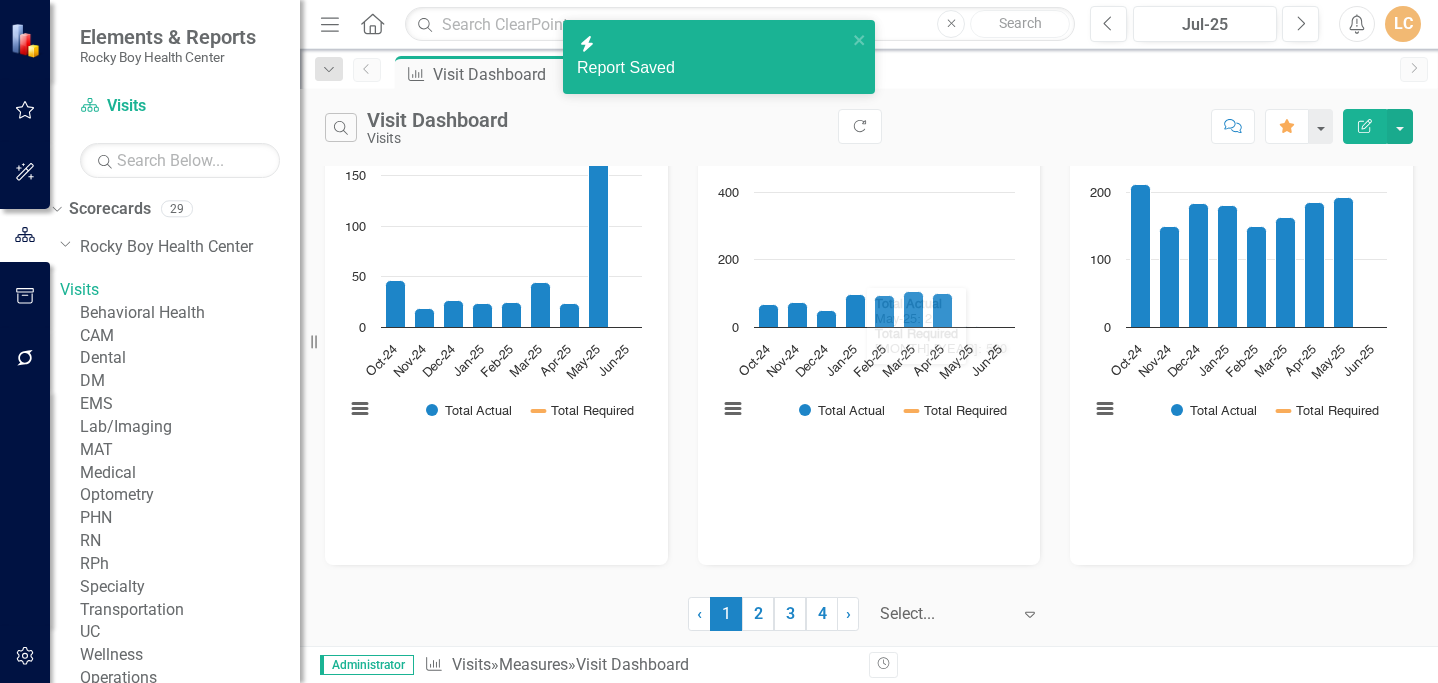 click at bounding box center [1241, 500] 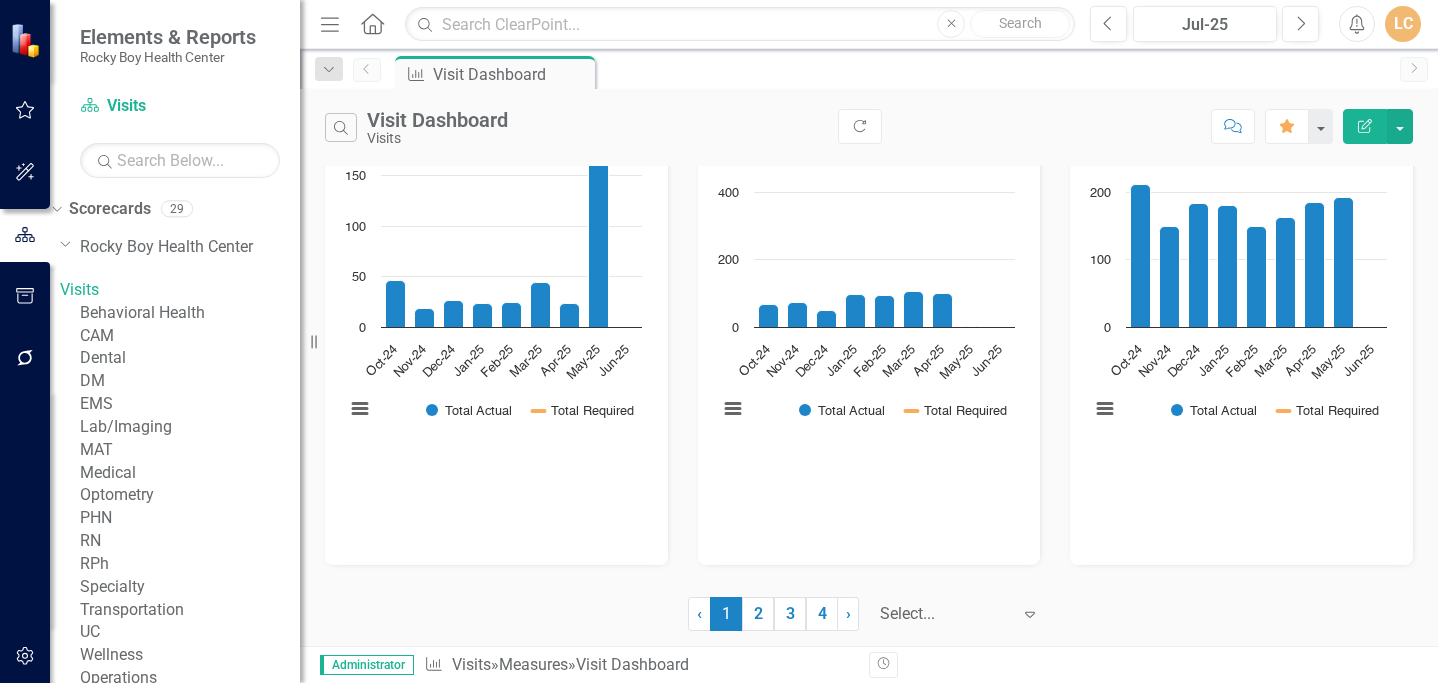 click at bounding box center (1241, 500) 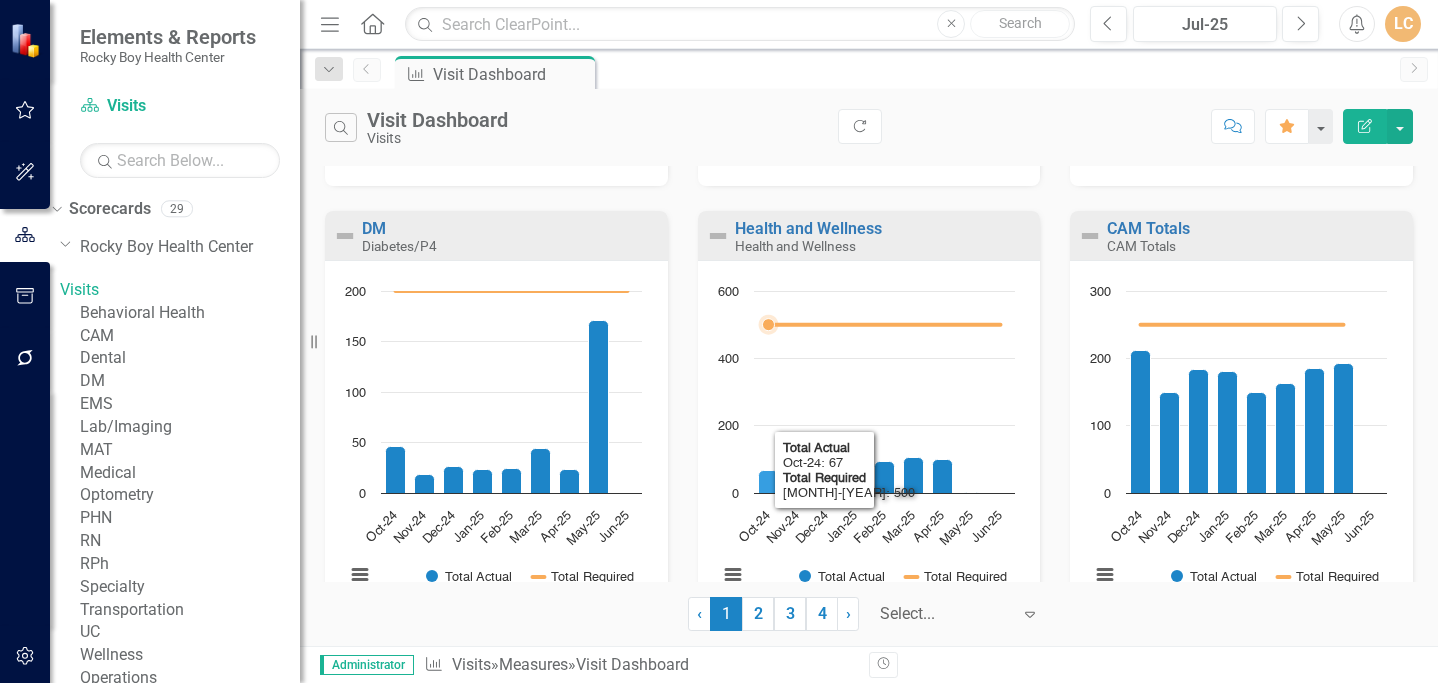 scroll, scrollTop: 666, scrollLeft: 0, axis: vertical 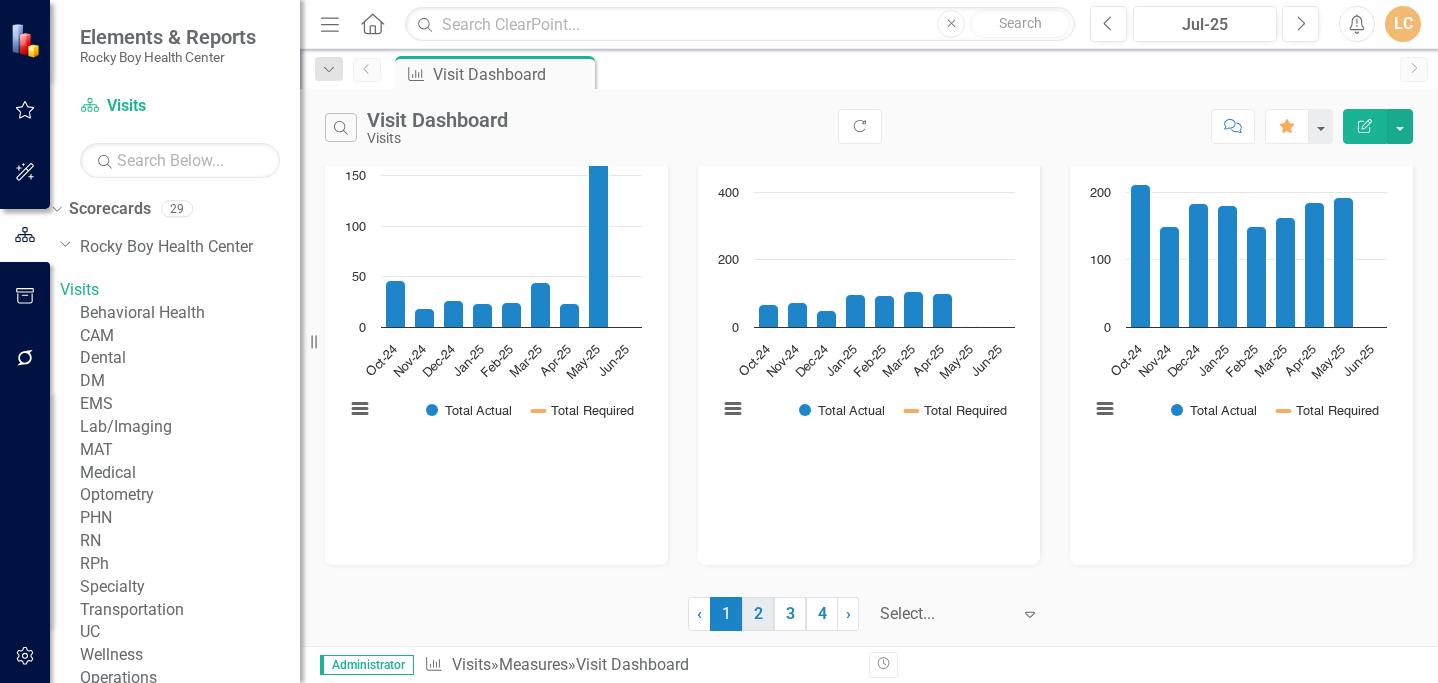 click on "2" at bounding box center [758, 614] 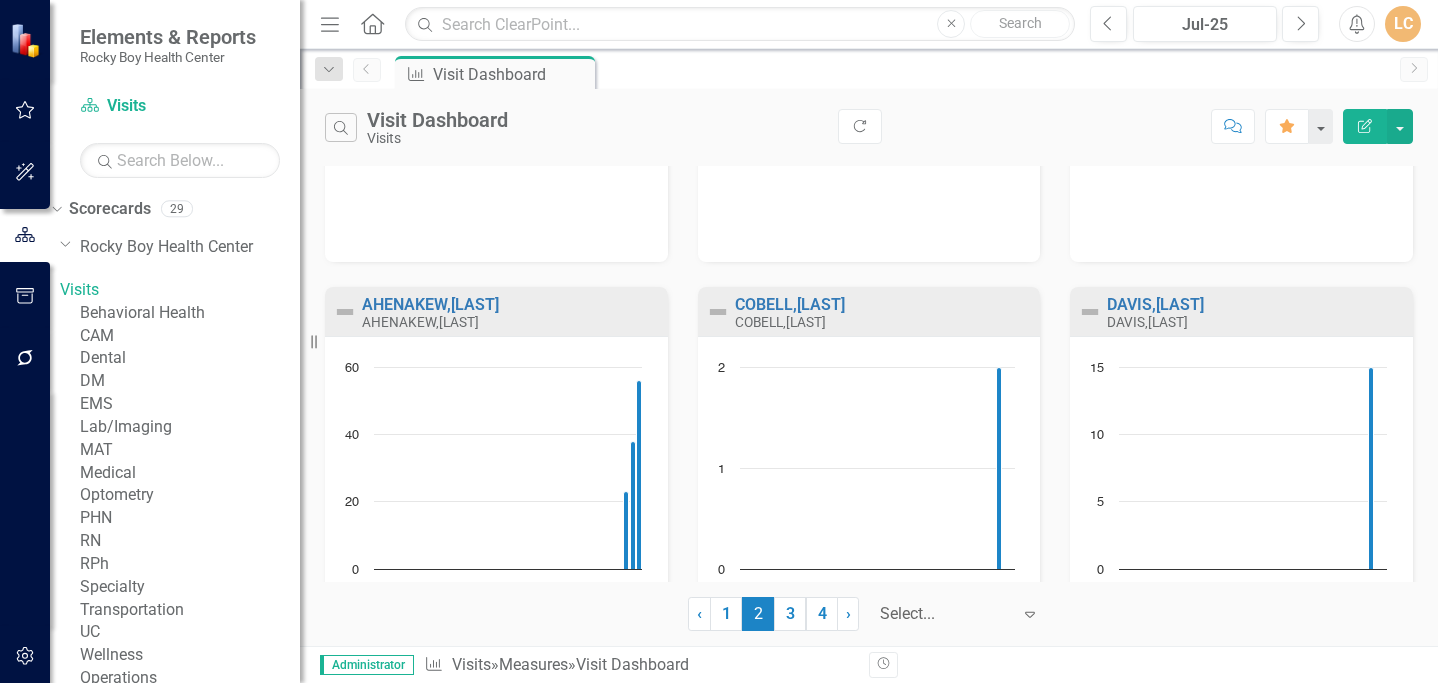 scroll, scrollTop: 500, scrollLeft: 0, axis: vertical 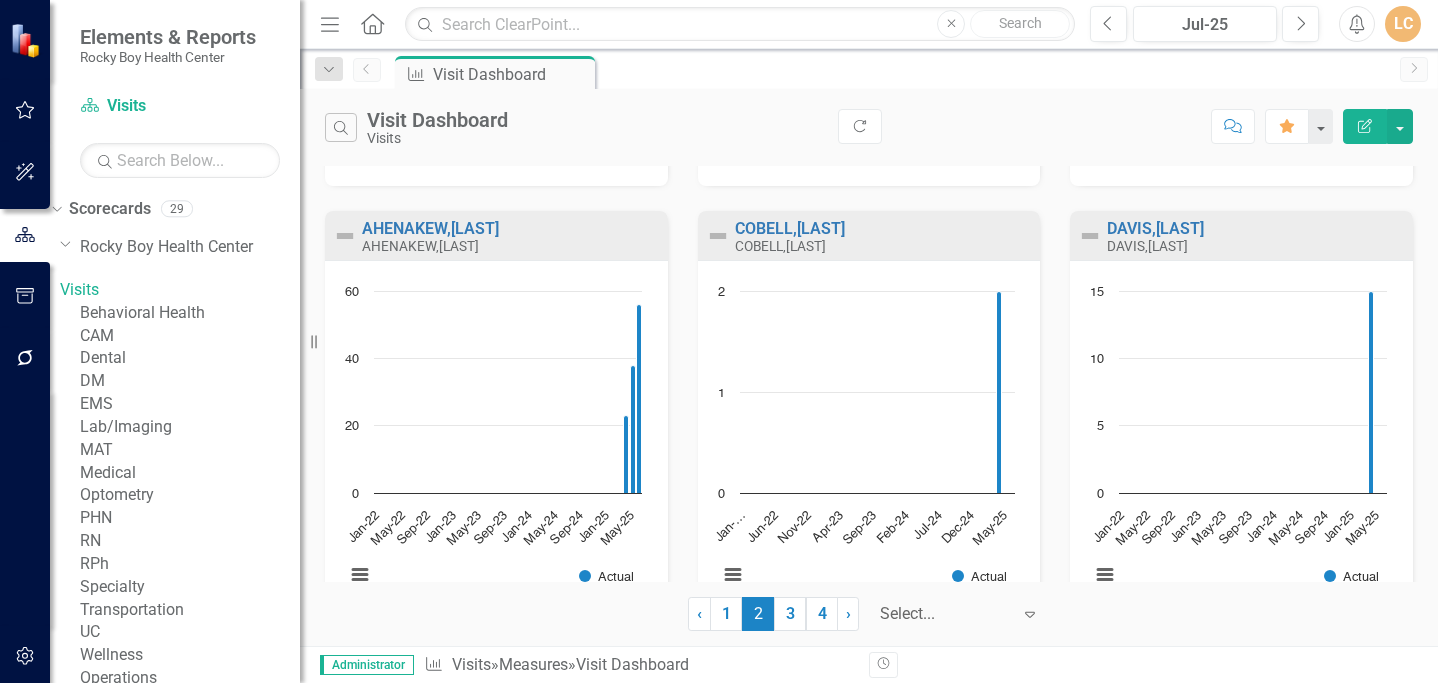 click on "Edit Report" 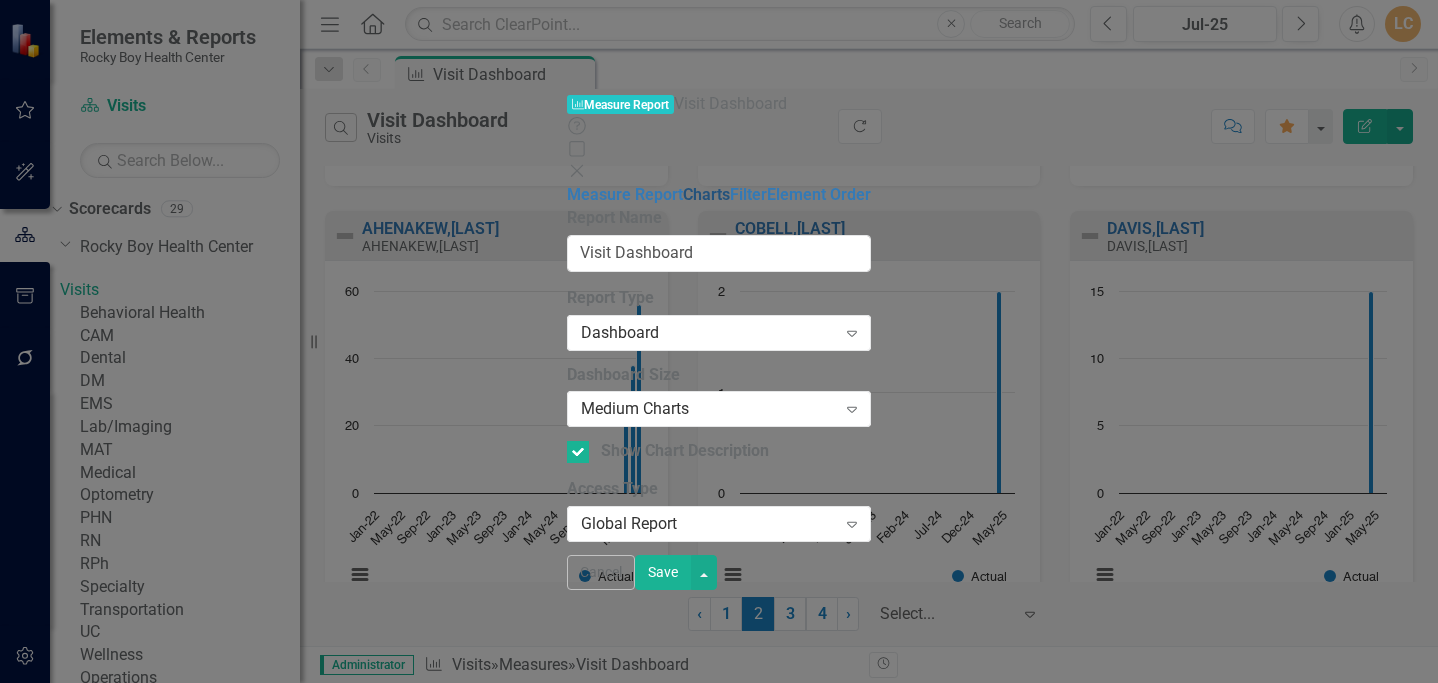 click on "Charts" at bounding box center (706, 194) 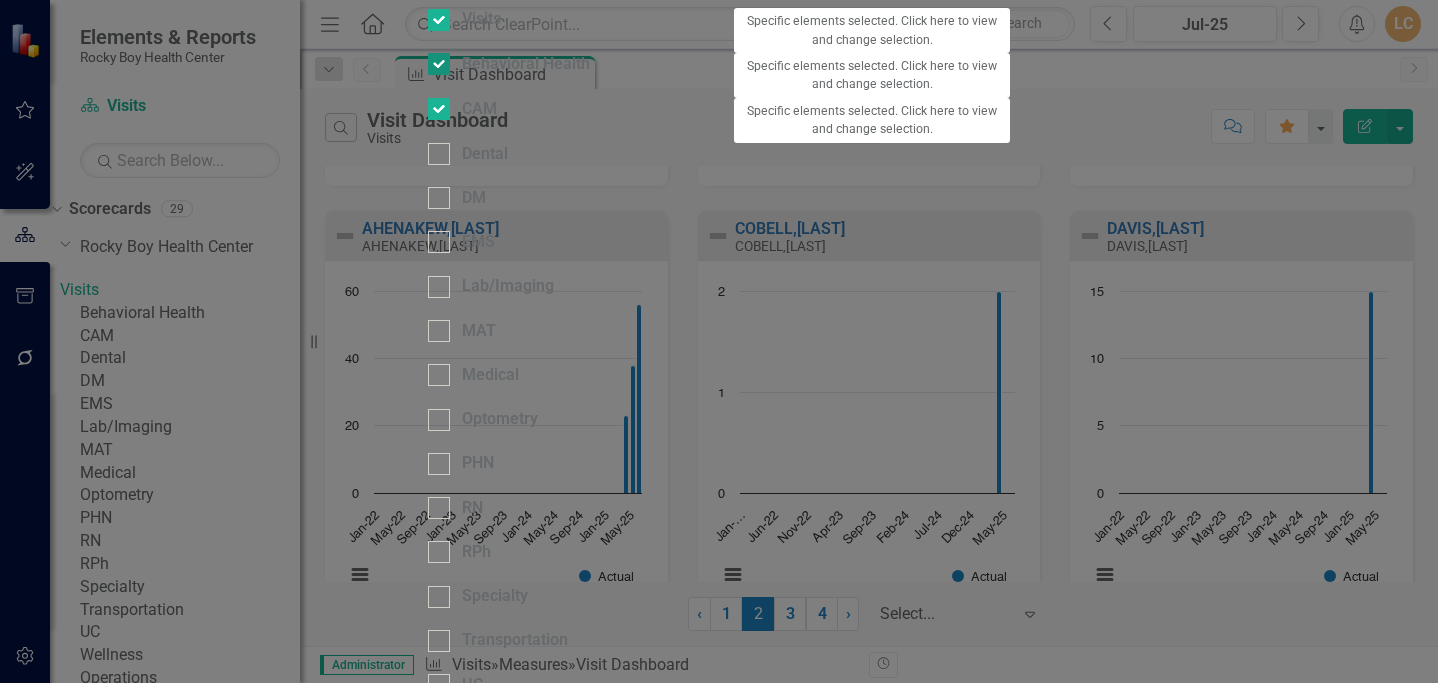 click at bounding box center [439, 64] 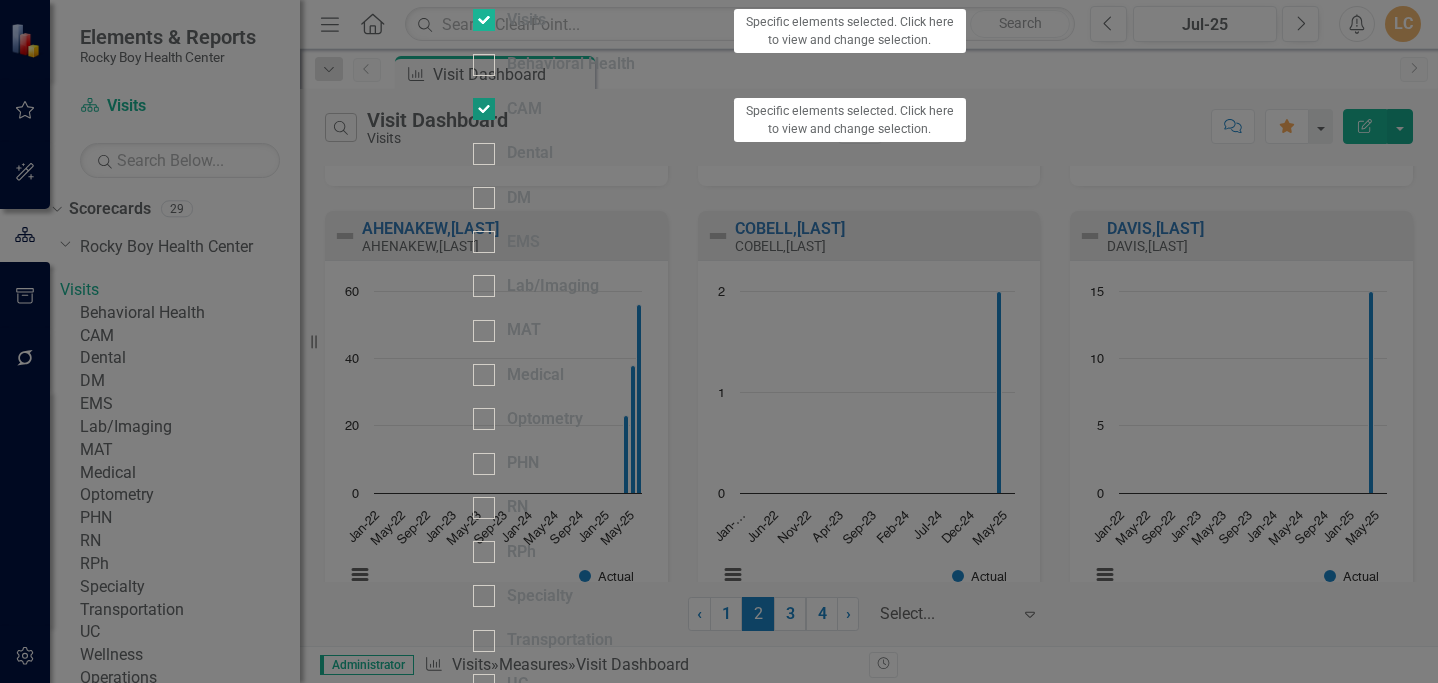 click on "CAM" at bounding box center [479, 104] 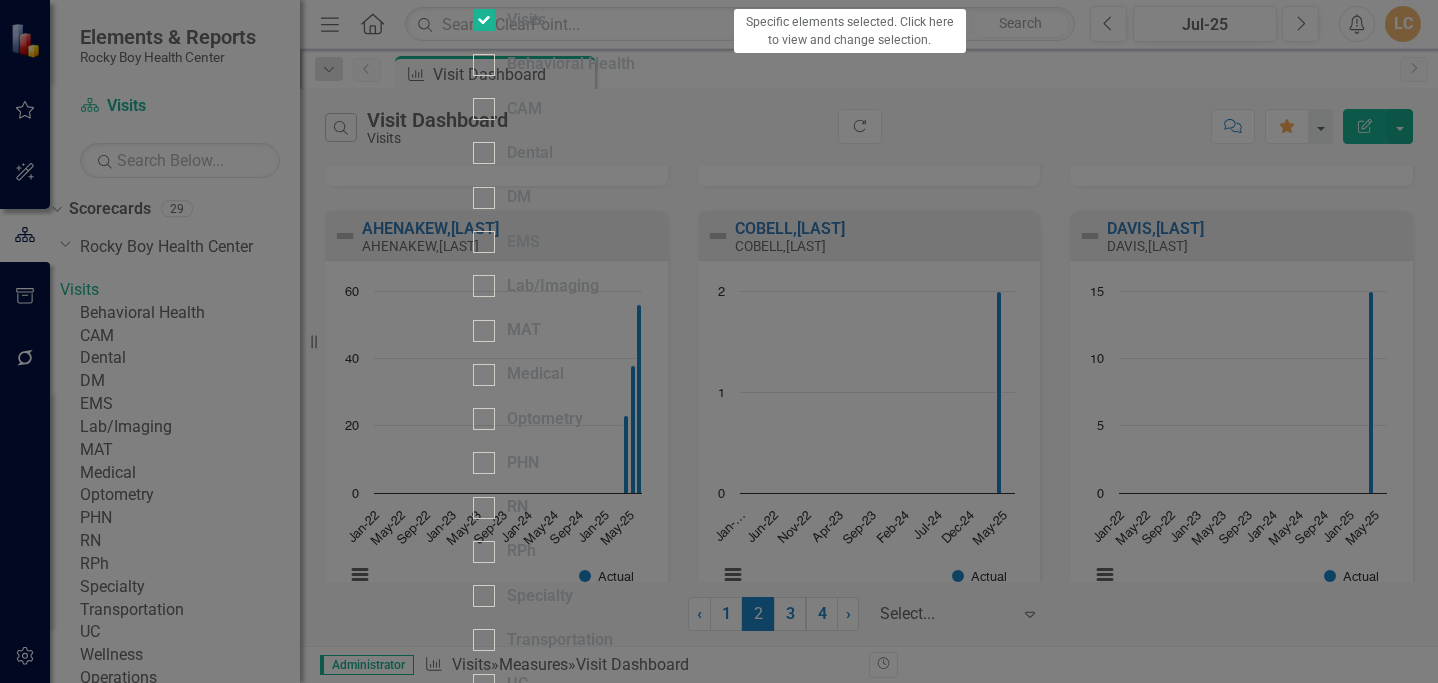 click on "Save" at bounding box center [569, 1266] 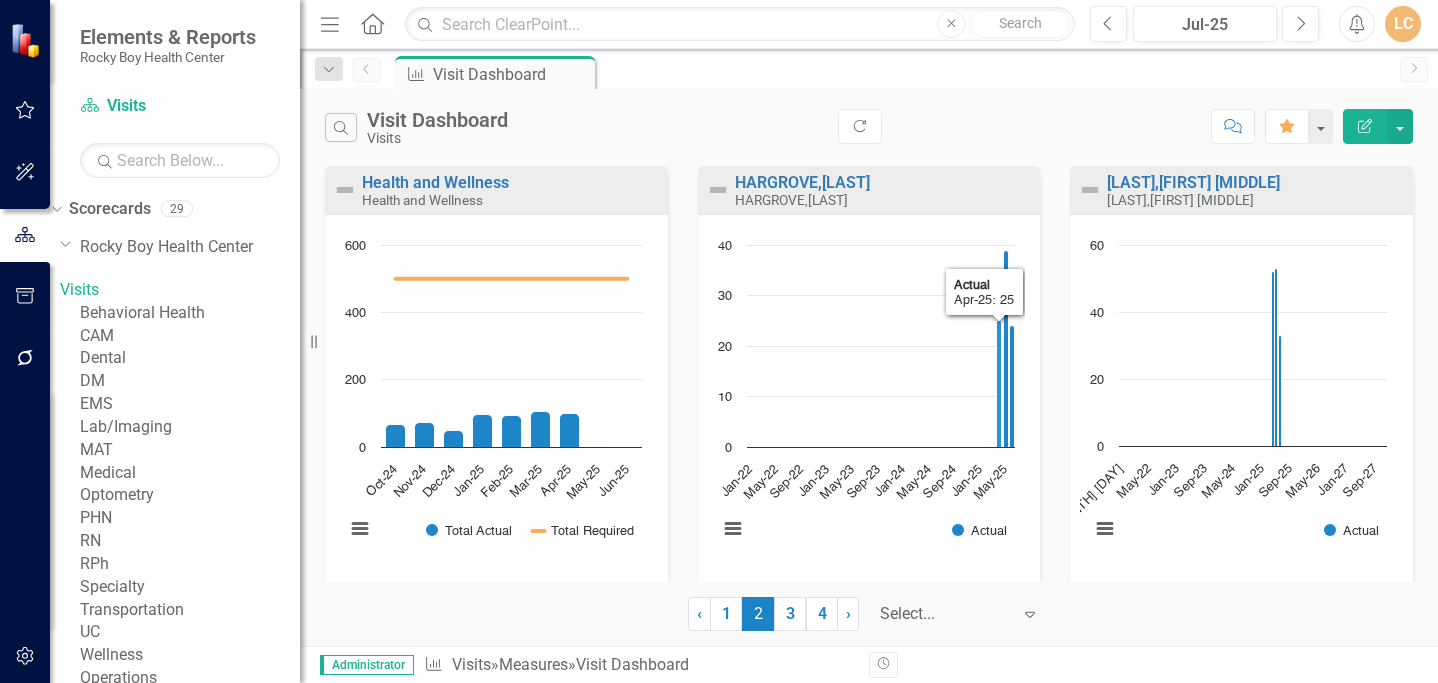 scroll, scrollTop: 0, scrollLeft: 0, axis: both 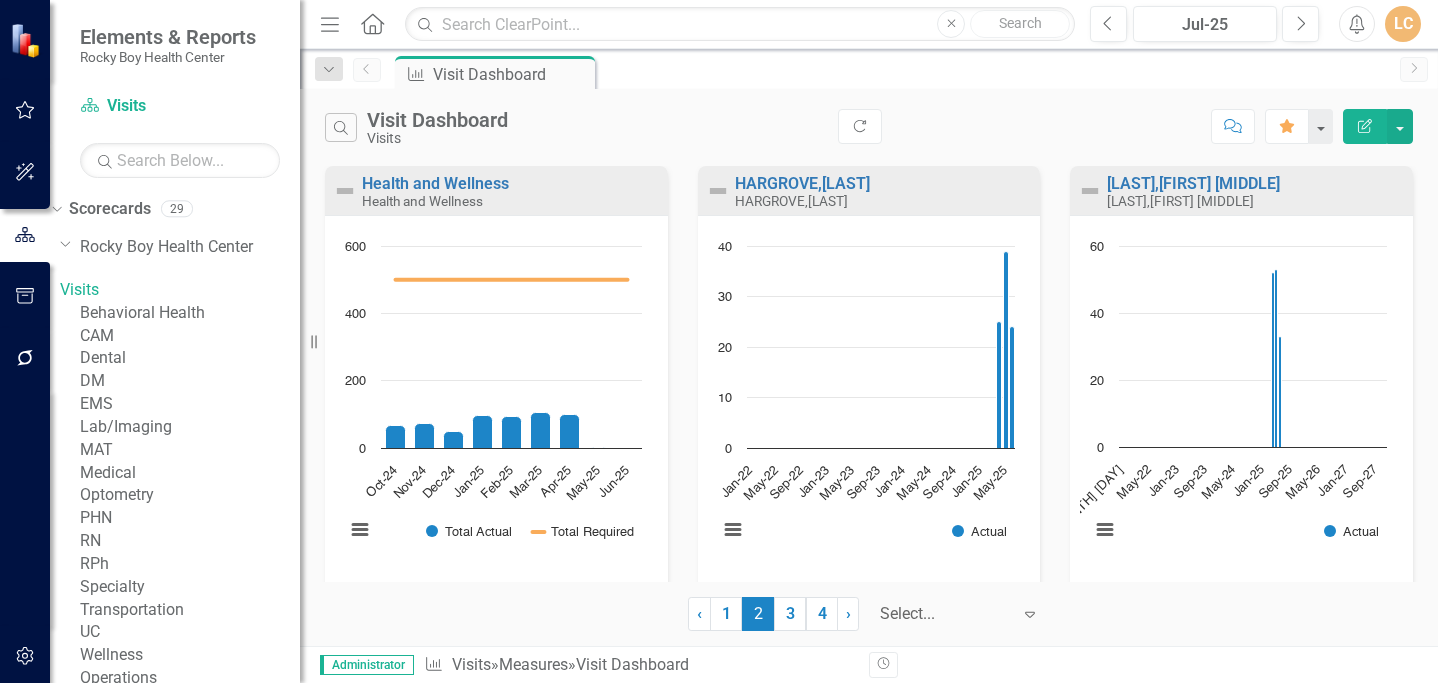 click on "Edit Report" 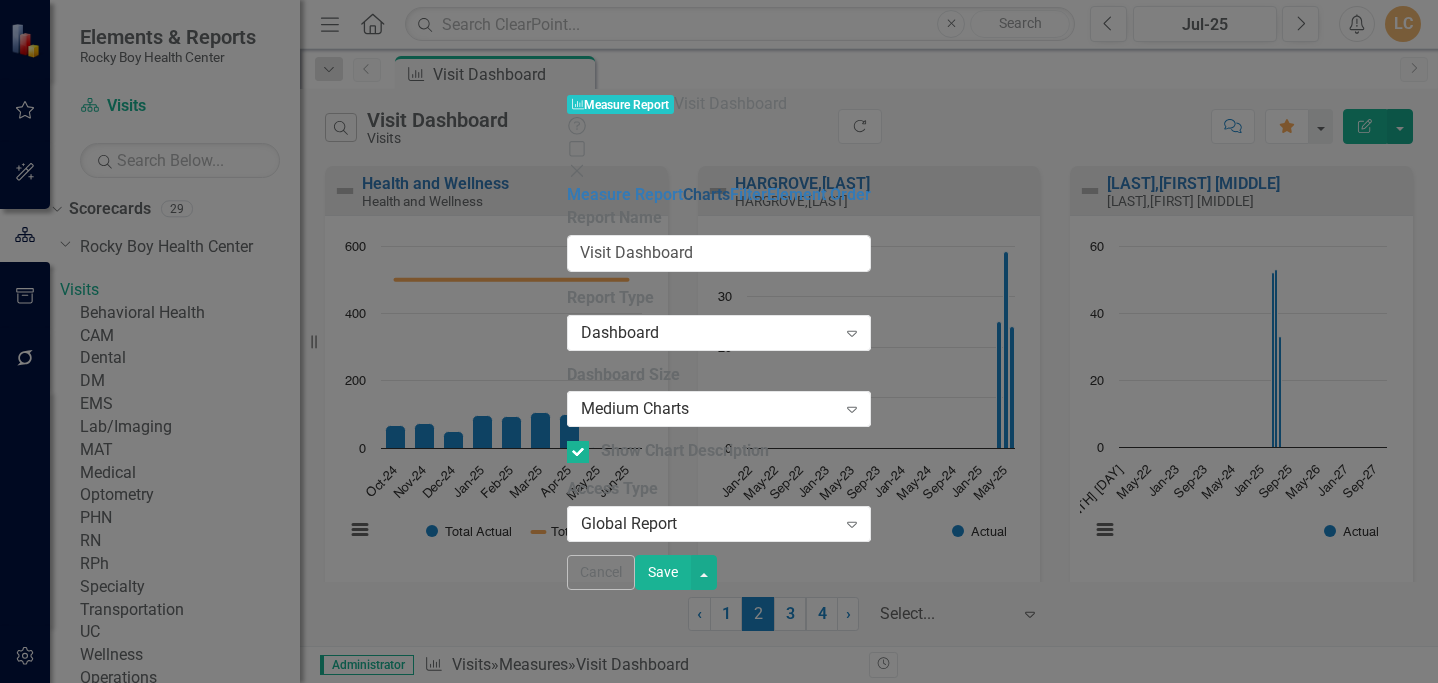 click on "Charts" at bounding box center (706, 194) 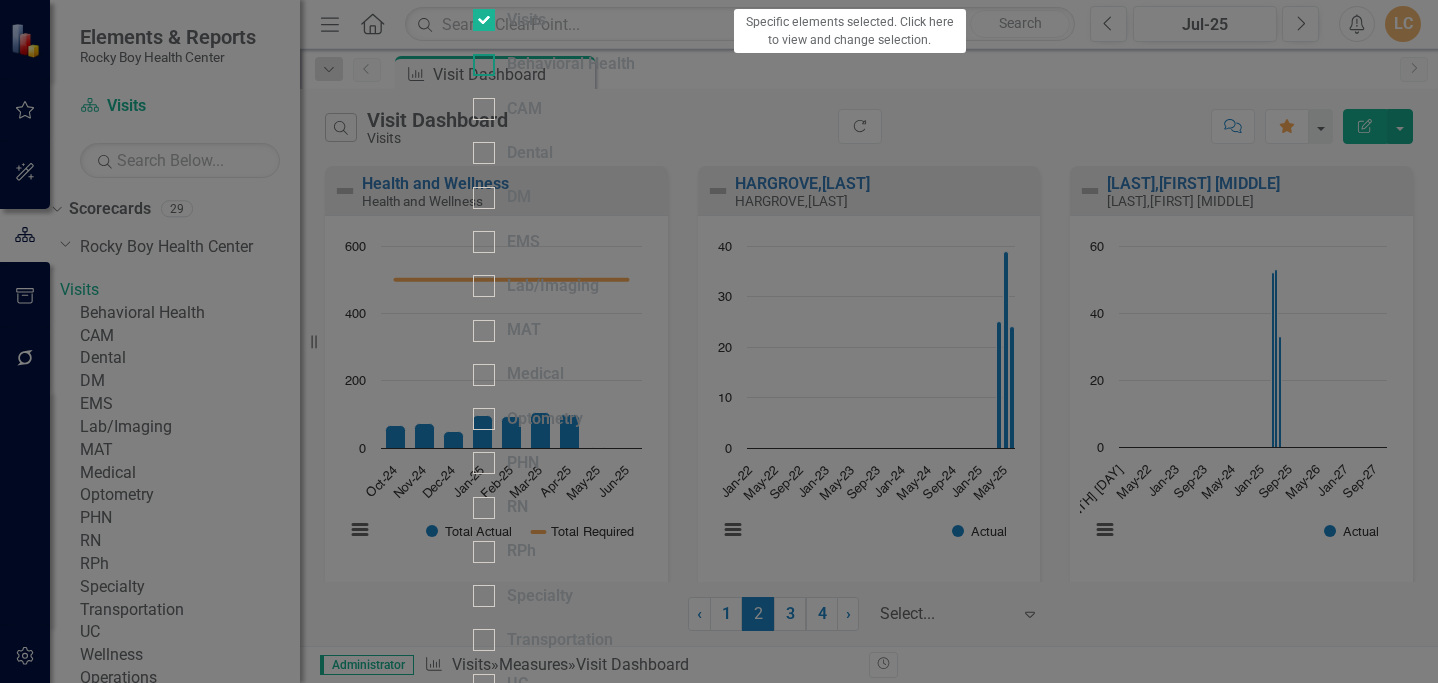 click at bounding box center (484, 65) 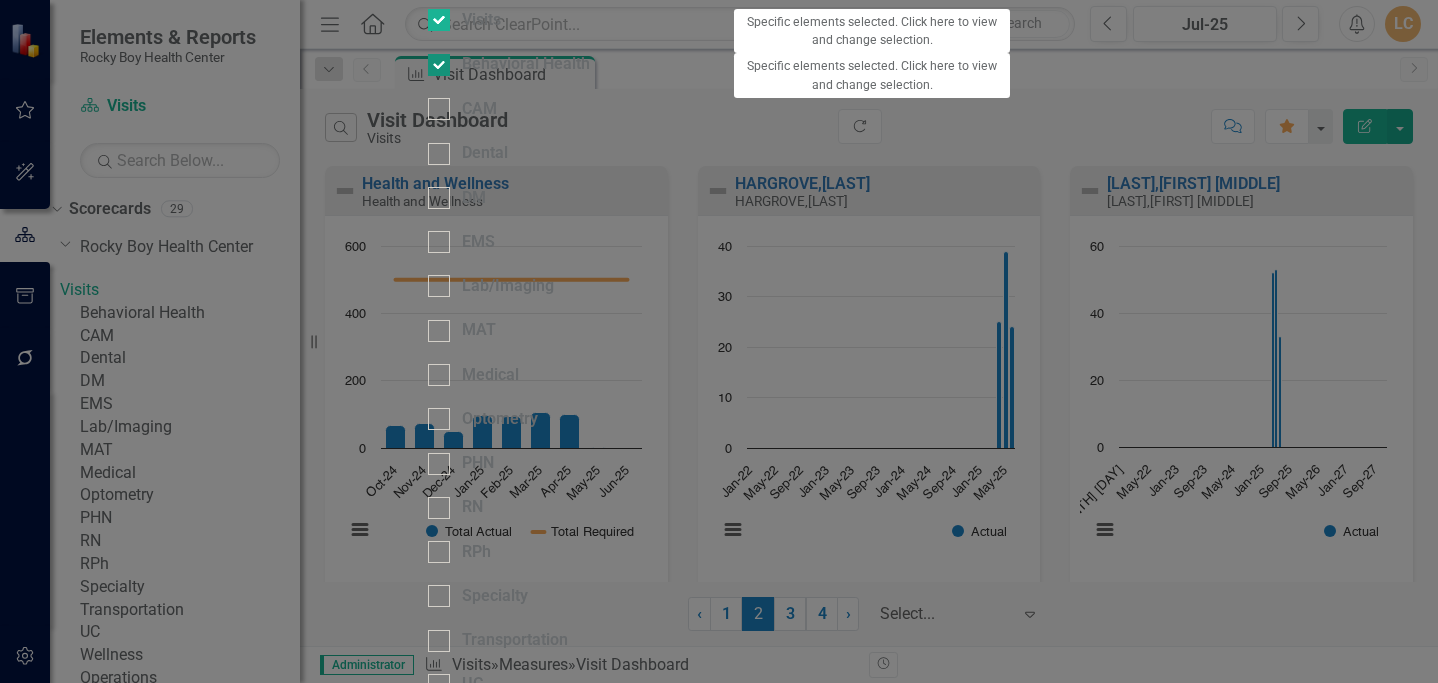 click on "Behavioral Health" at bounding box center (434, 60) 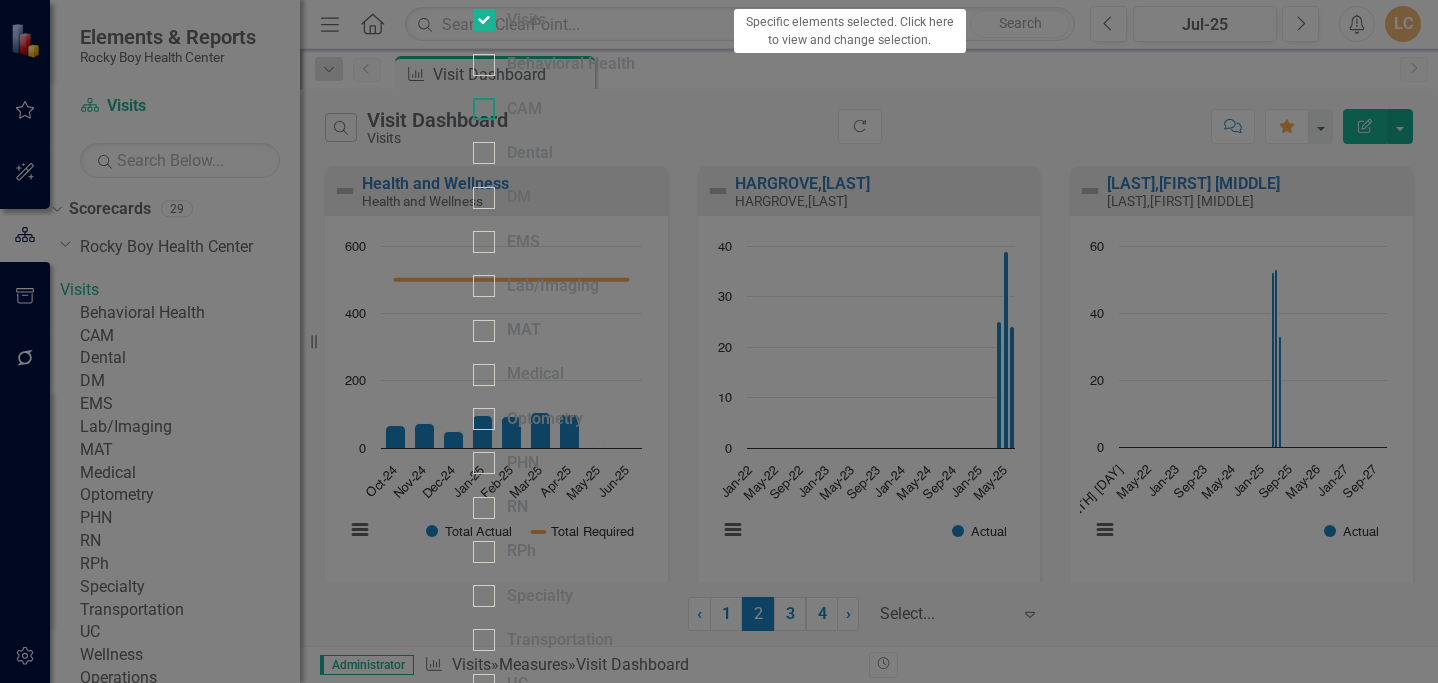 click on "CAM" at bounding box center (479, 104) 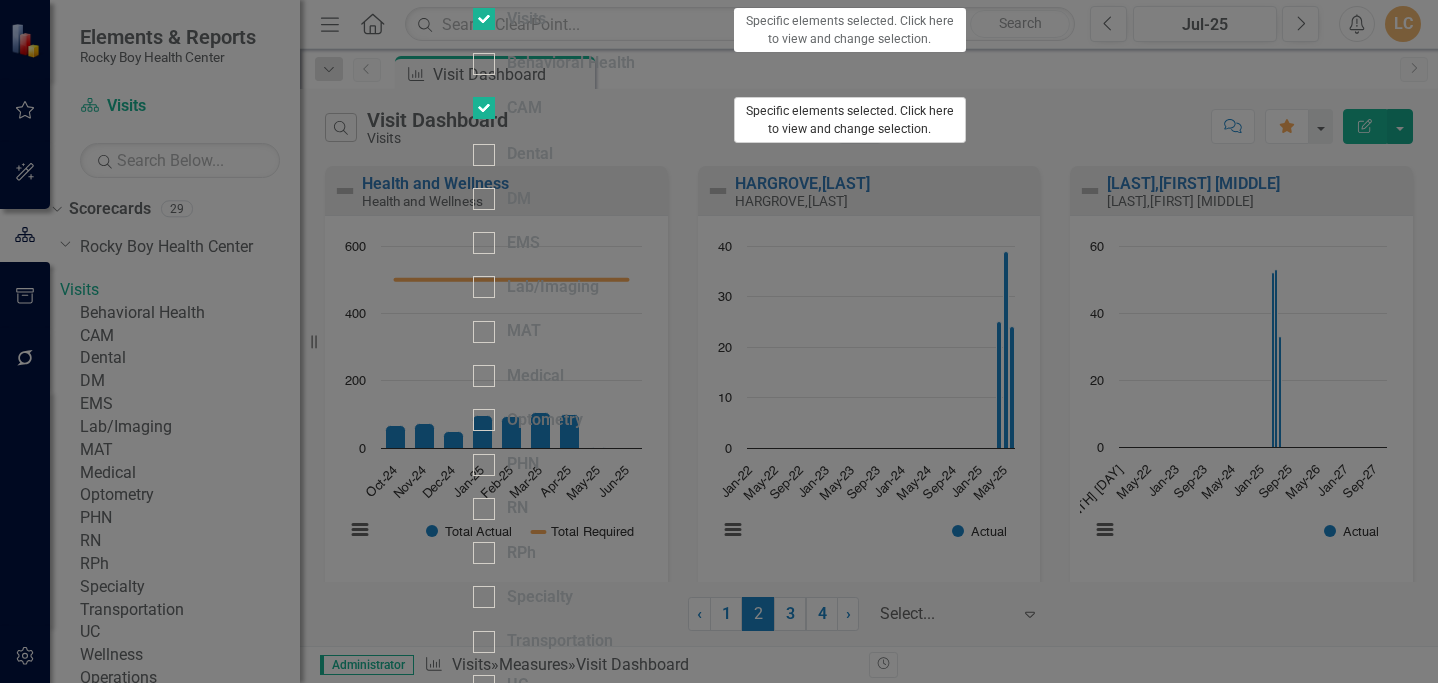click on "Specific elements selected. Click here to view and change selection." at bounding box center [850, 120] 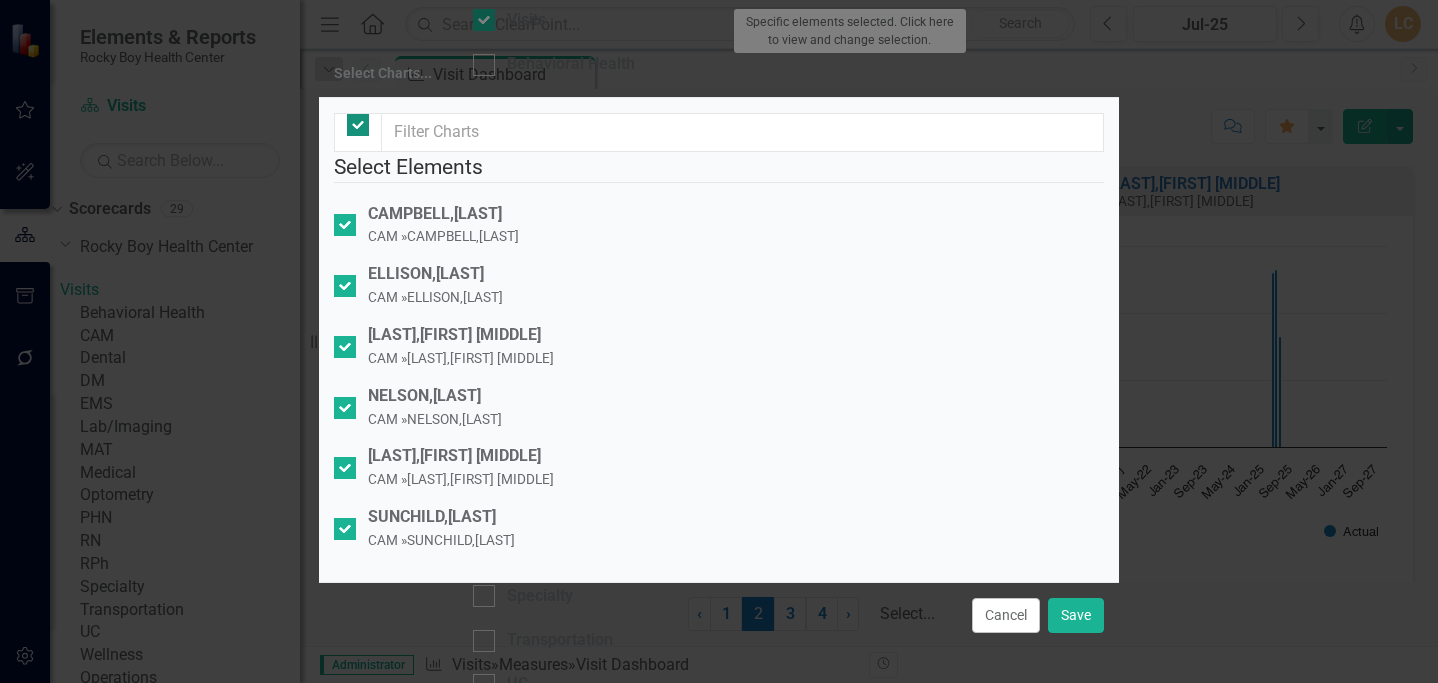 click at bounding box center (353, 120) 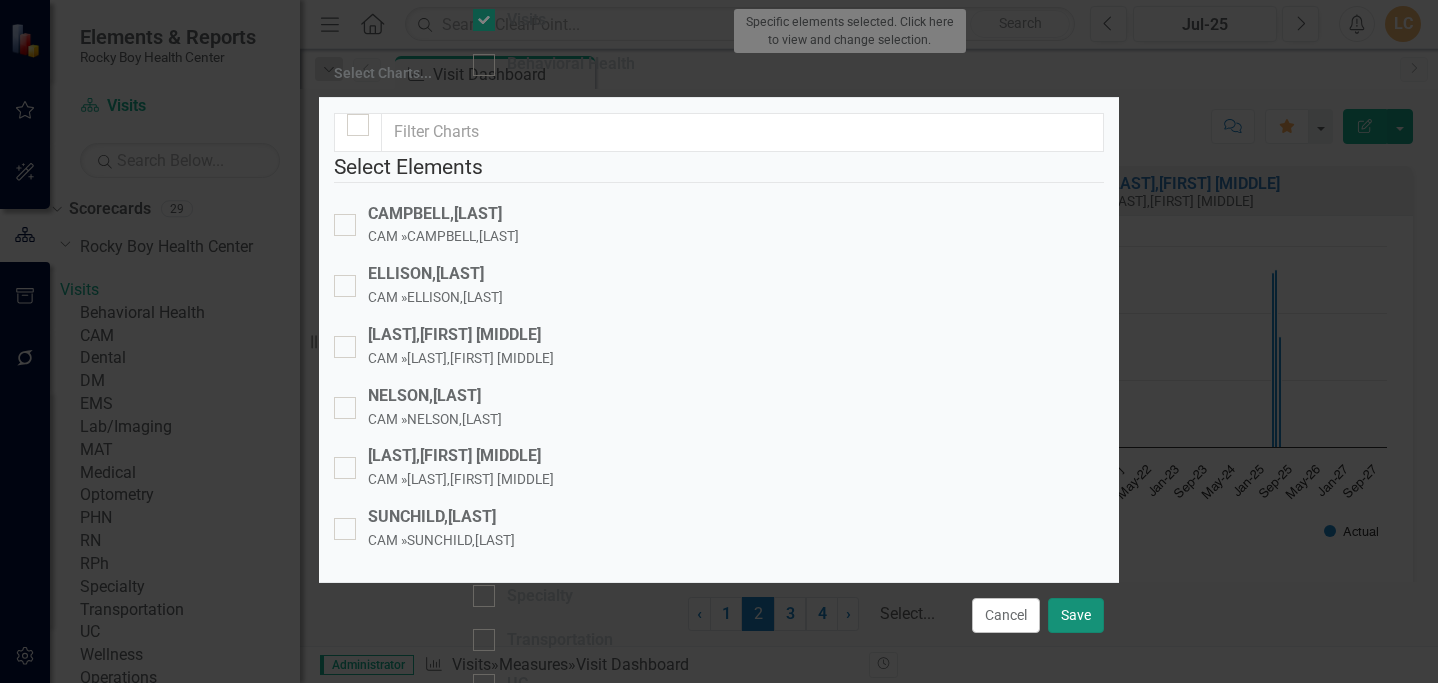 click on "Save" at bounding box center [1076, 615] 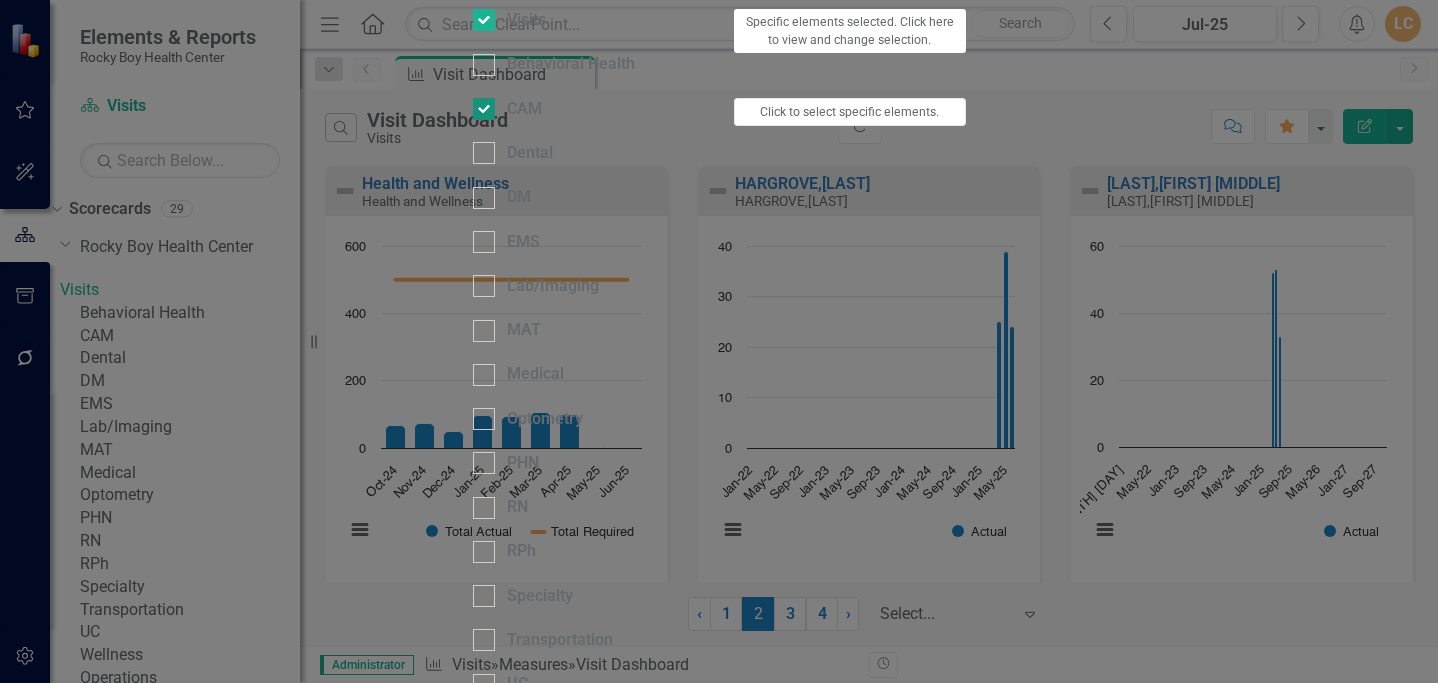 click on "CAM" at bounding box center (479, 104) 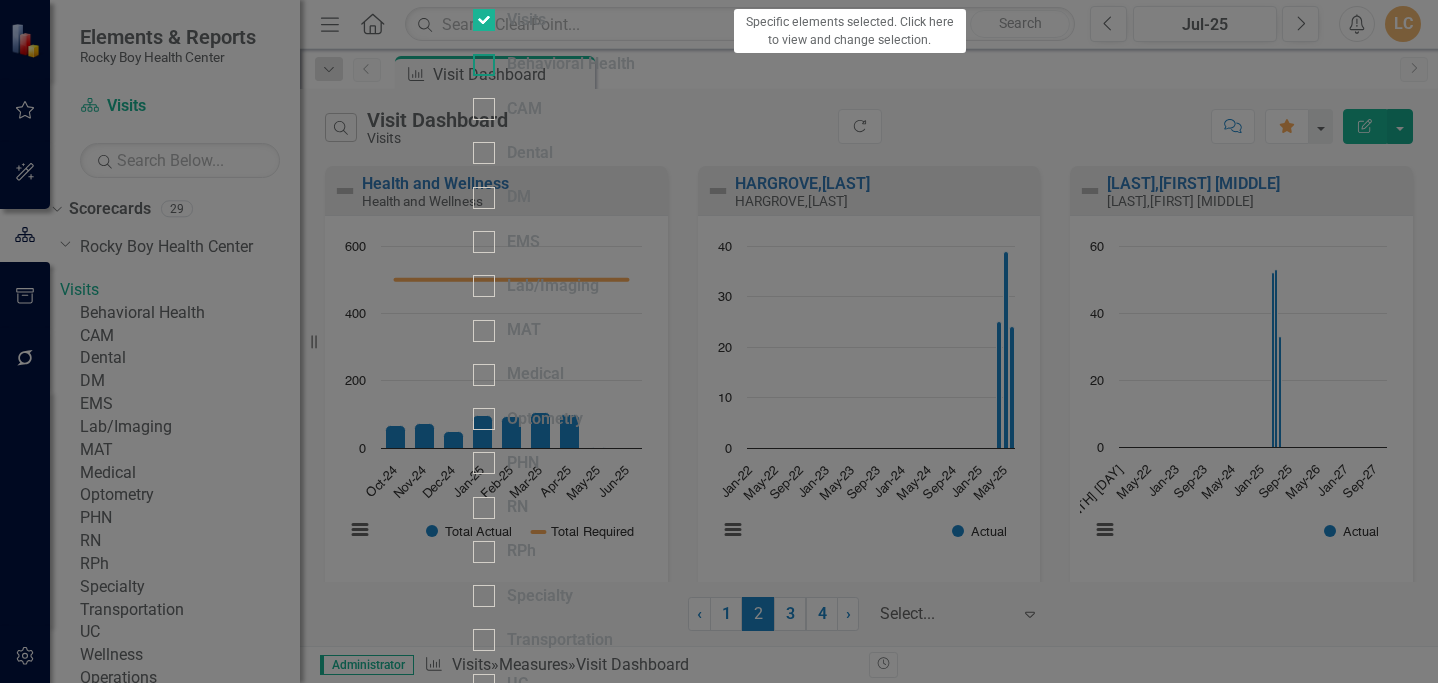 click on "Behavioral Health" at bounding box center (479, 60) 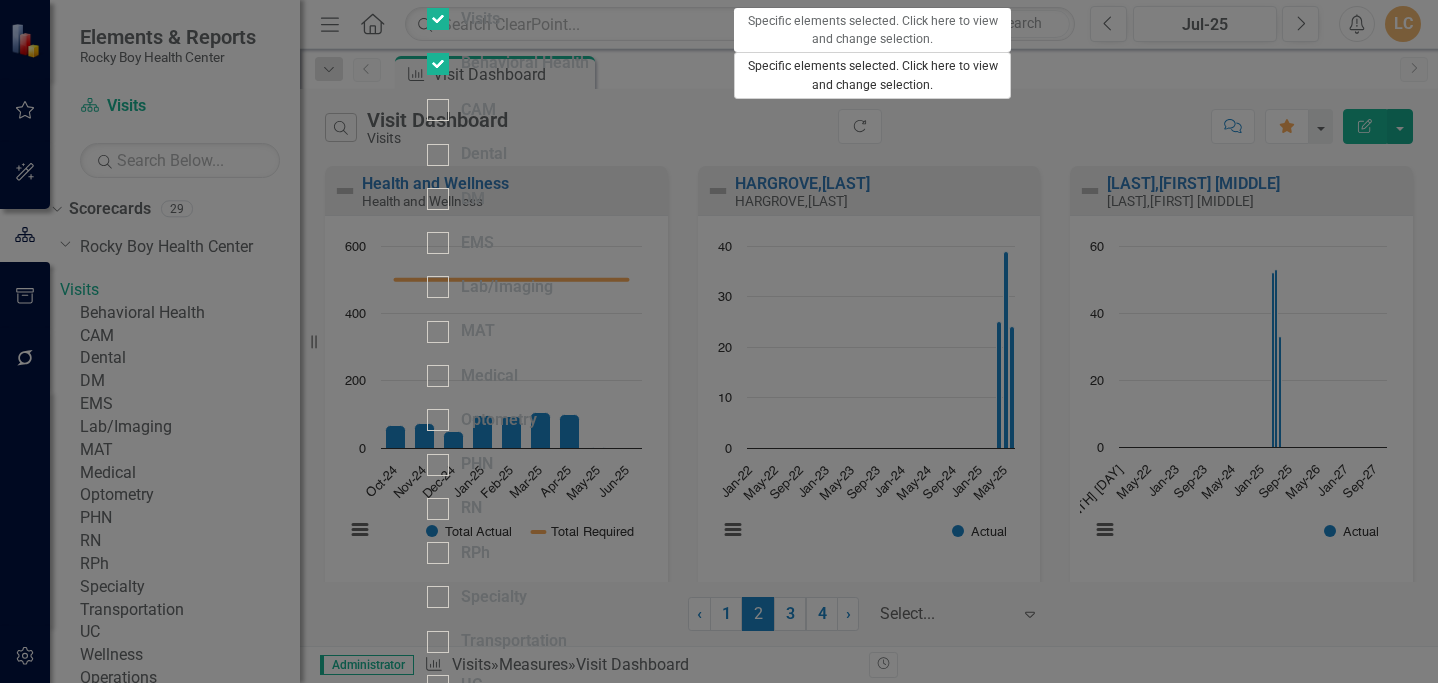 click on "Specific elements selected. Click here to view and change selection." at bounding box center (872, 75) 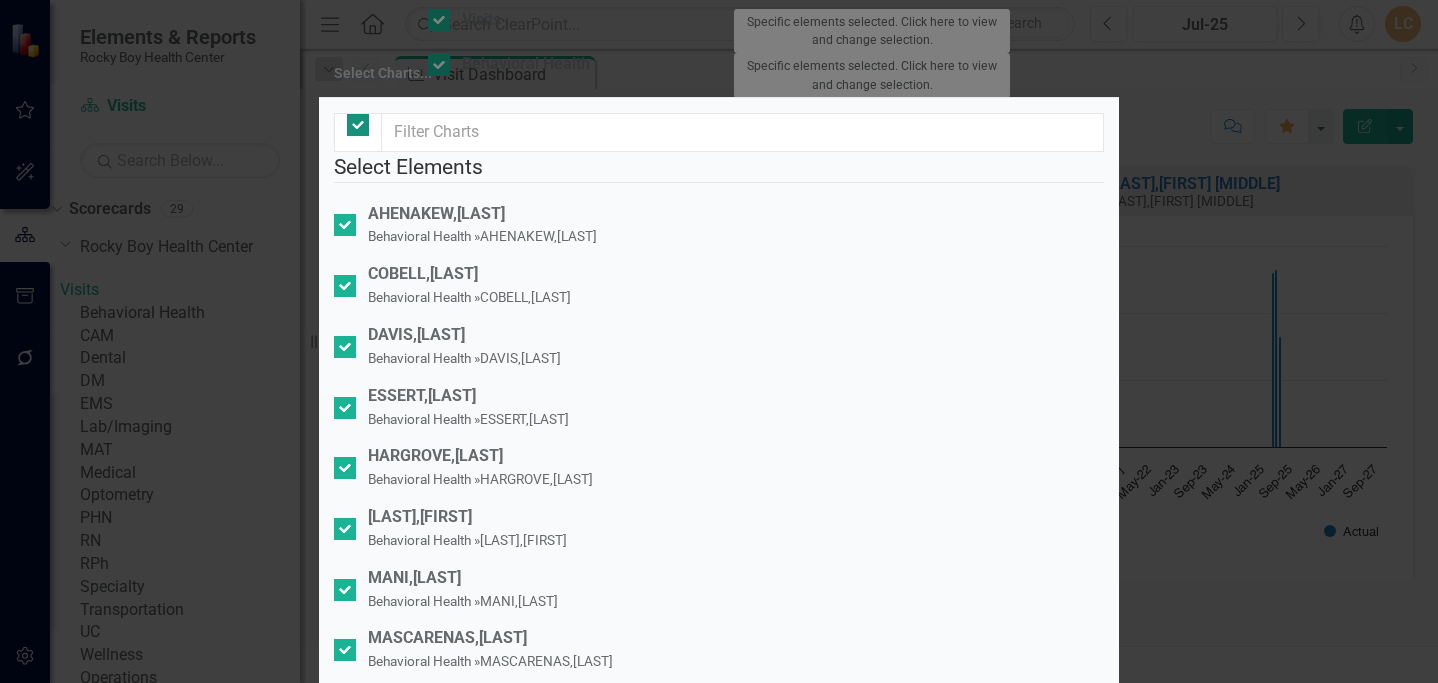 click at bounding box center [353, 120] 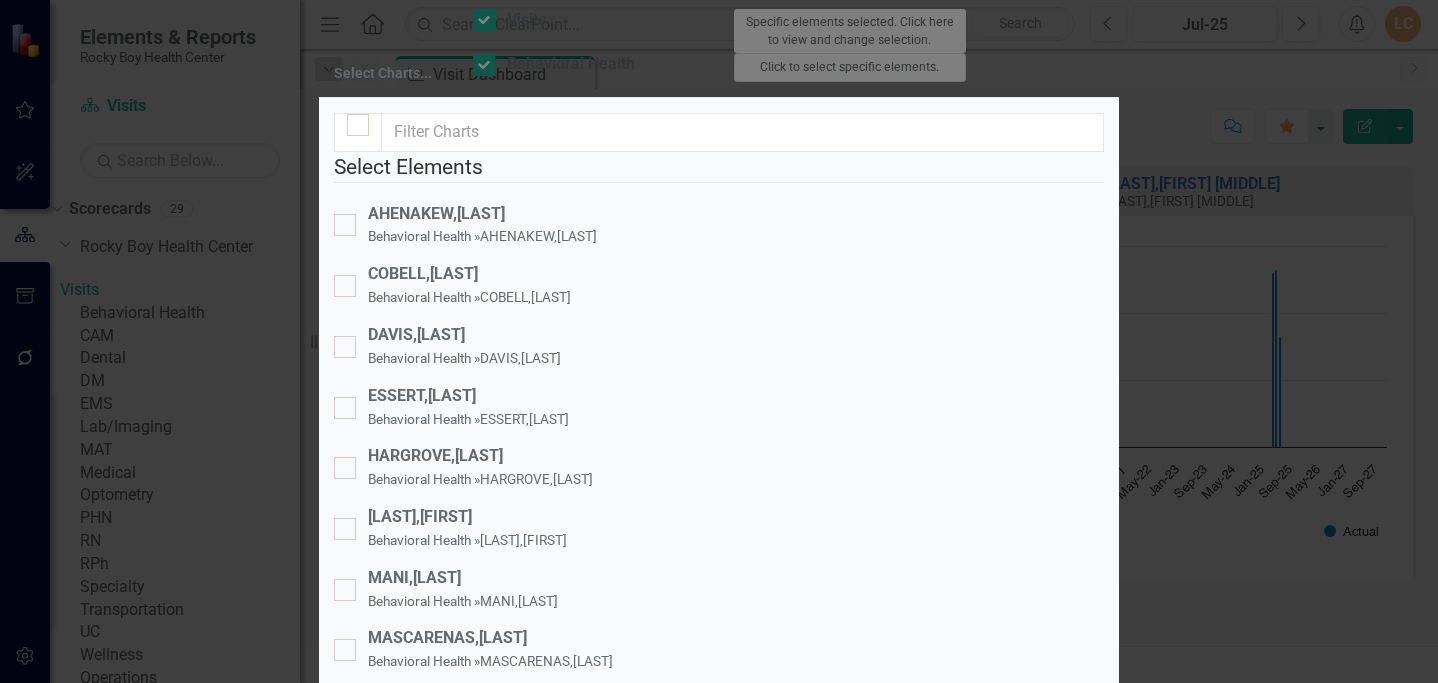 click on "Save" at bounding box center [1076, 1525] 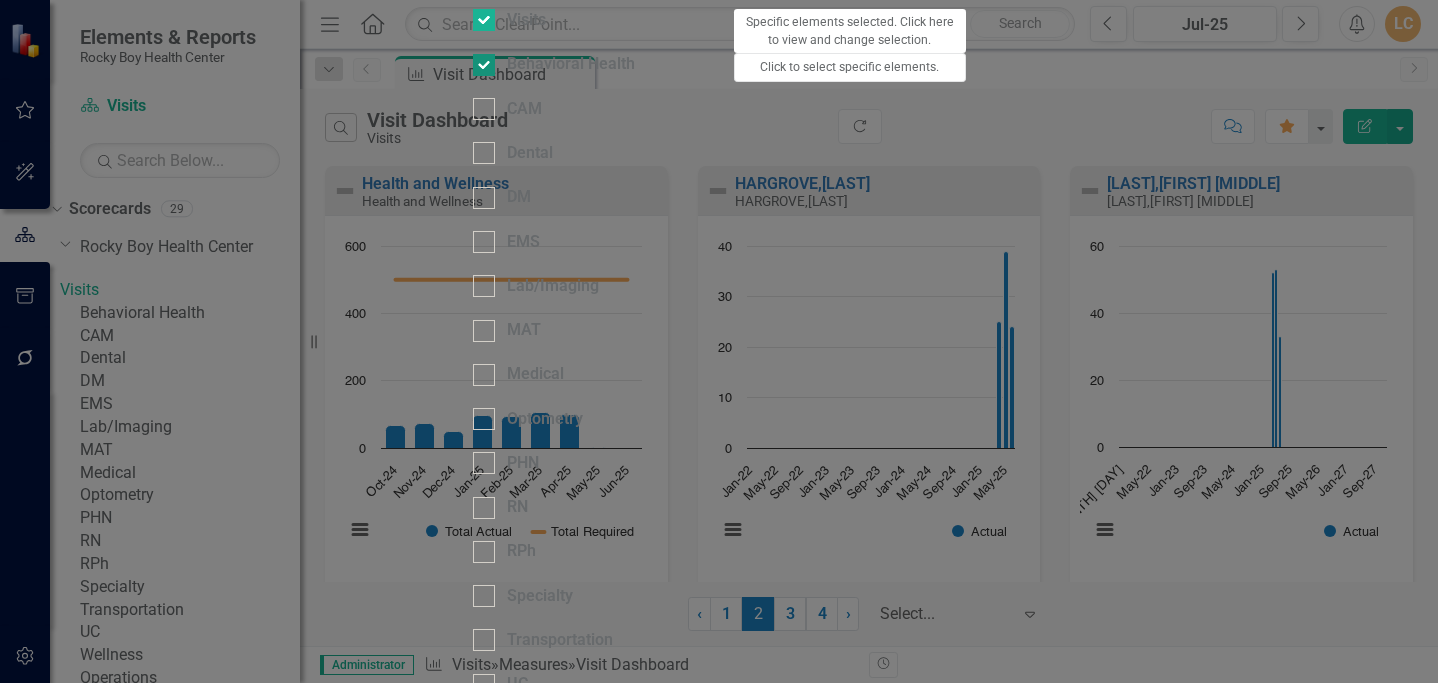 click on "Behavioral Health" at bounding box center [479, 60] 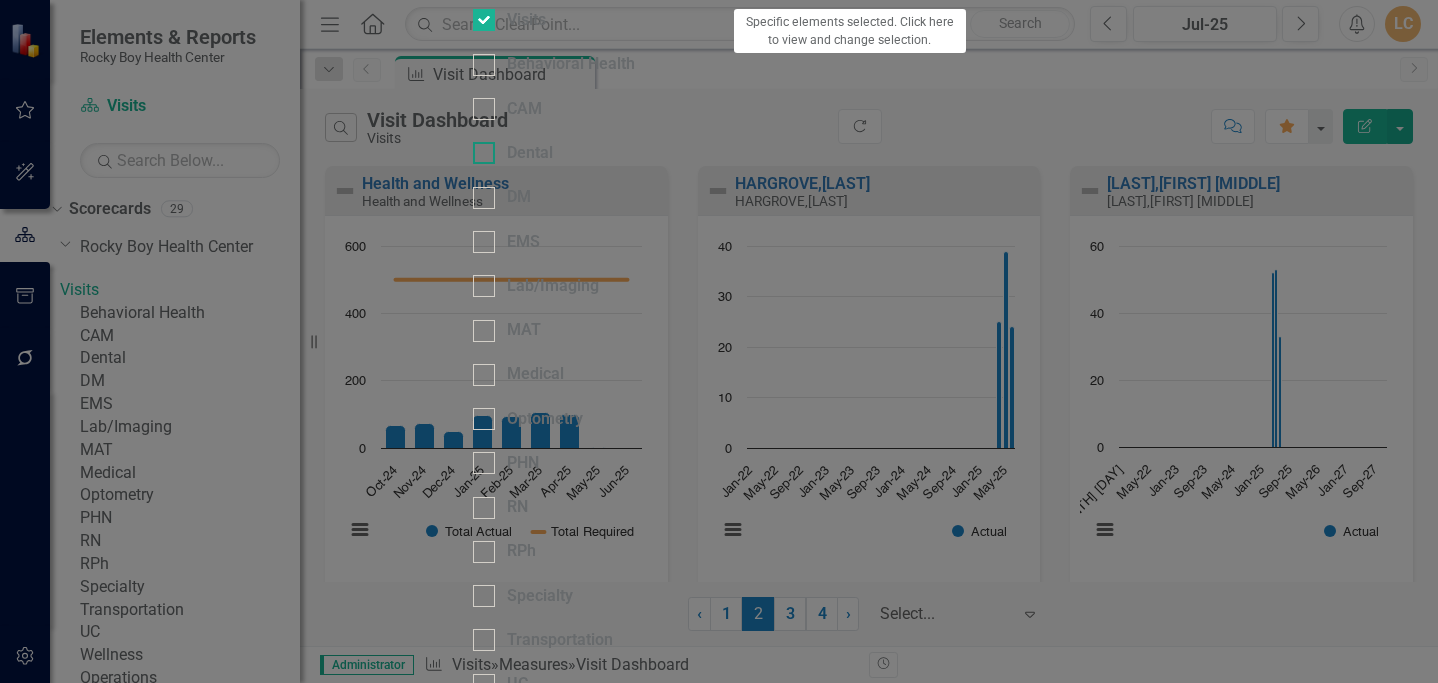 click at bounding box center [484, 153] 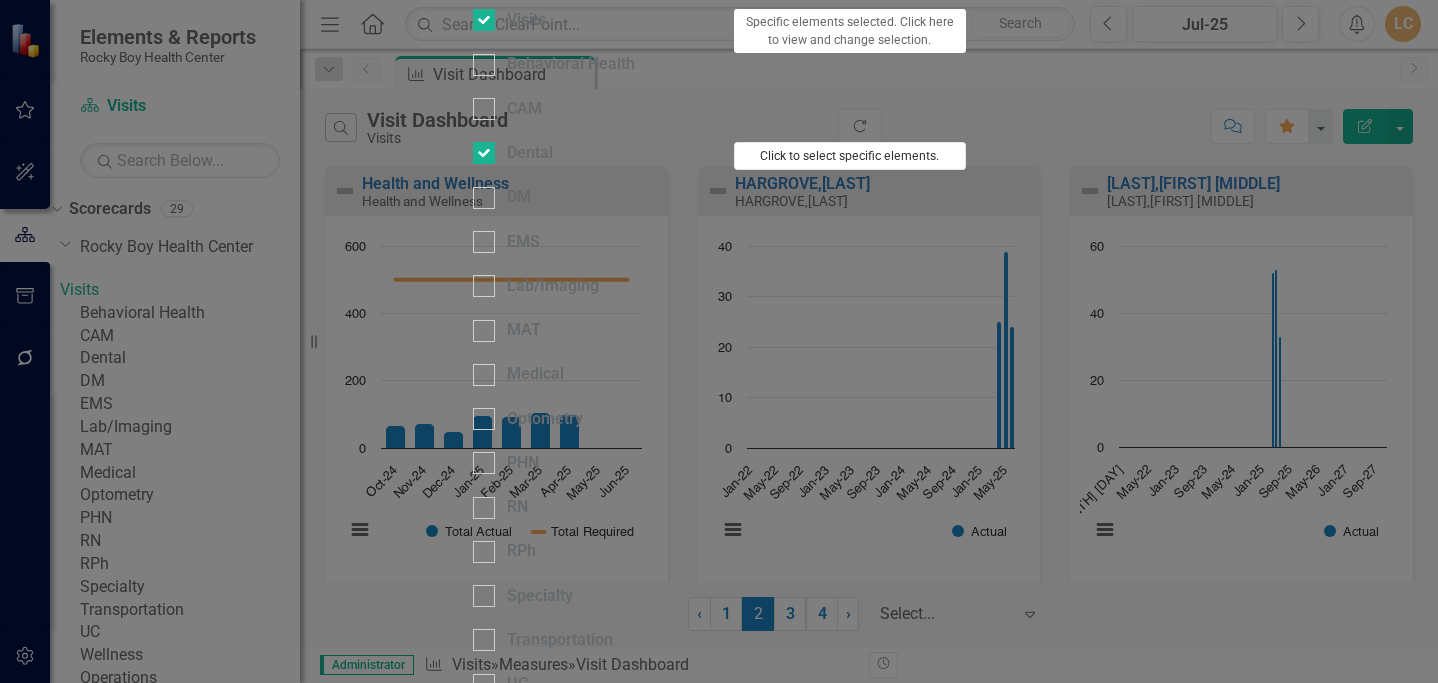 click on "Click to select specific elements." at bounding box center (850, 156) 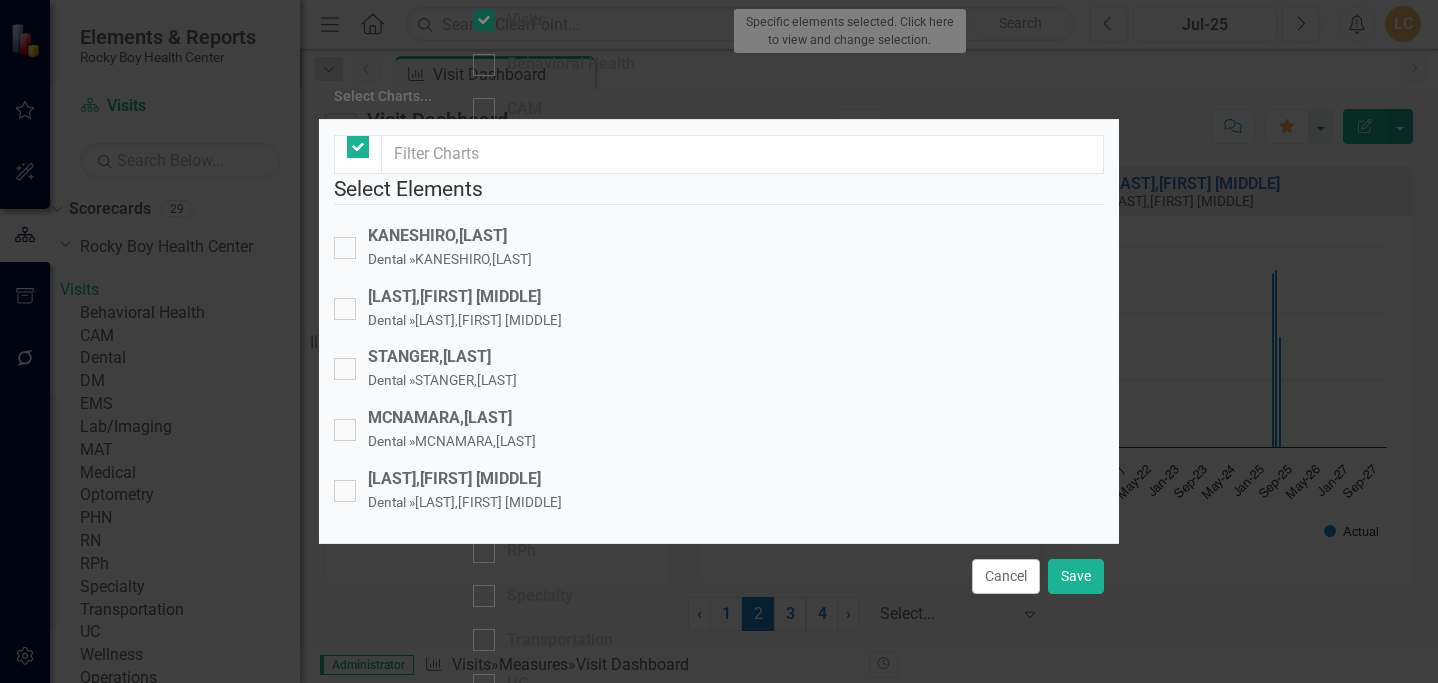 checkbox on "false" 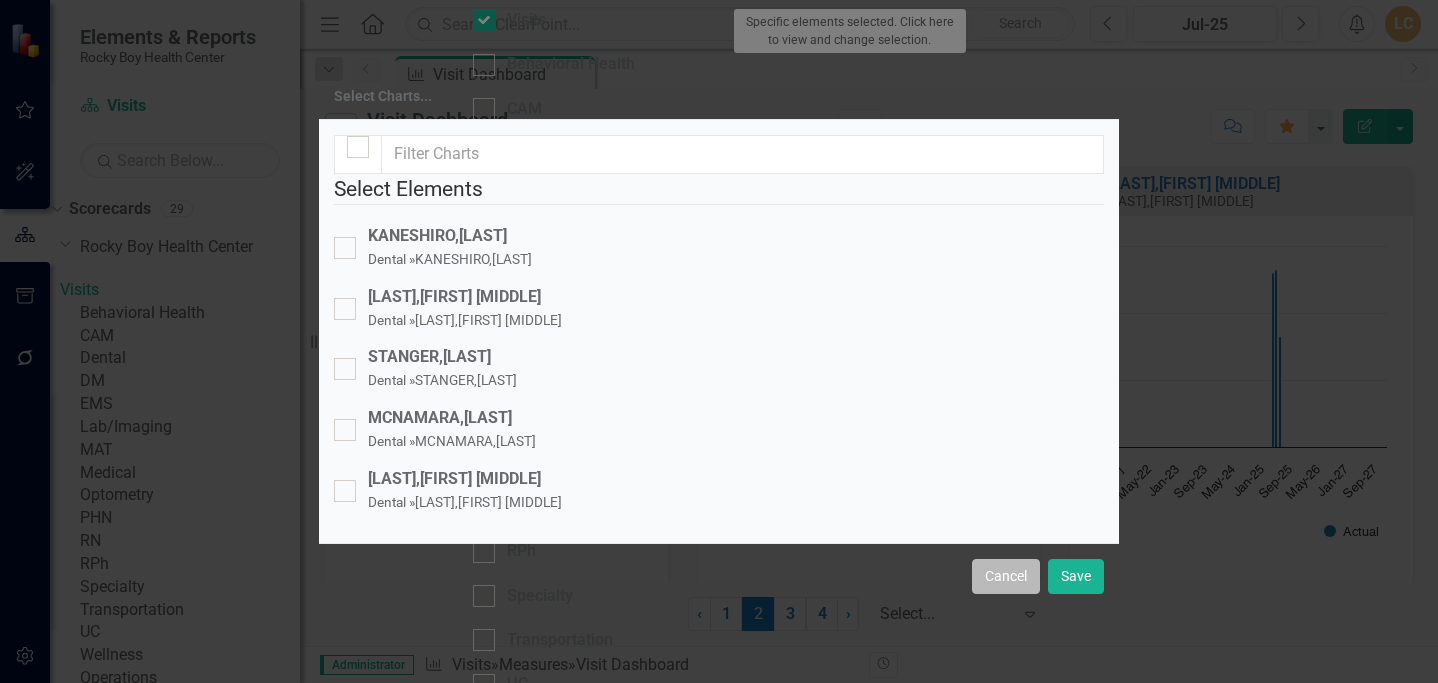 click on "Cancel" at bounding box center [1006, 576] 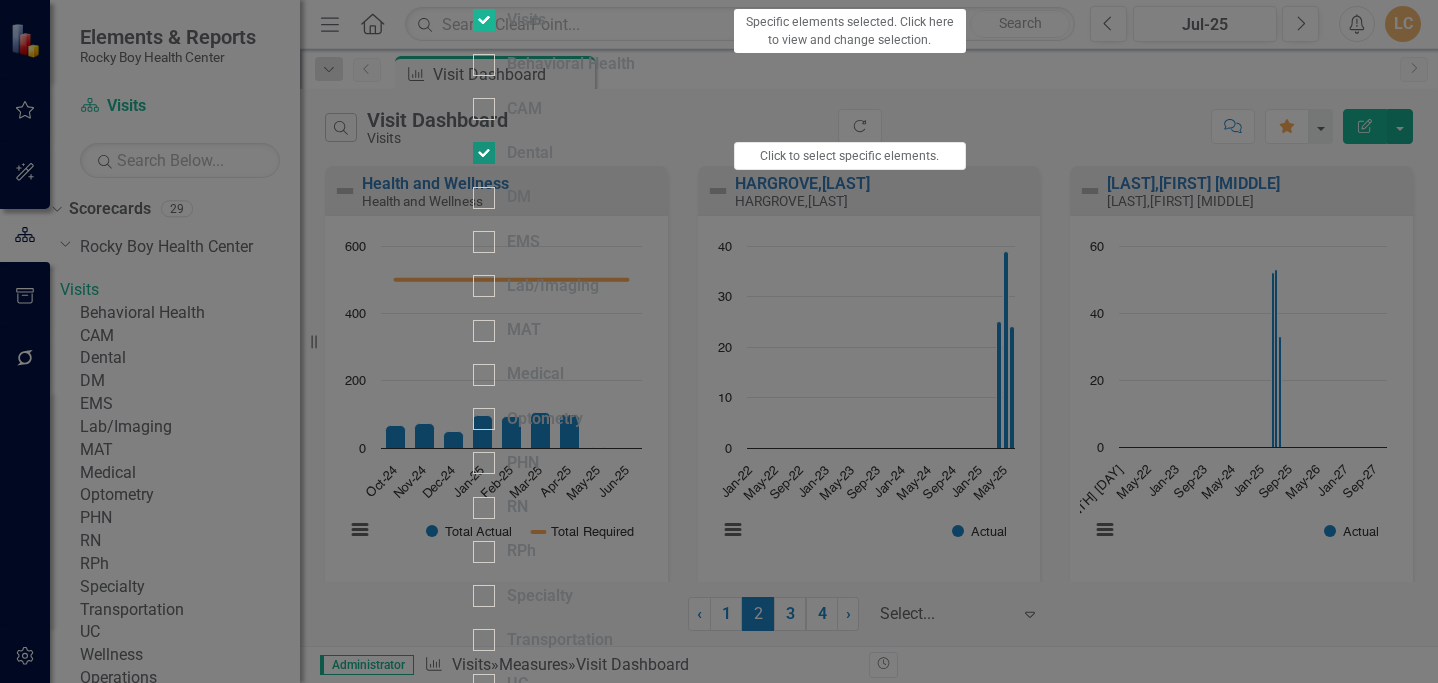 click at bounding box center [484, 153] 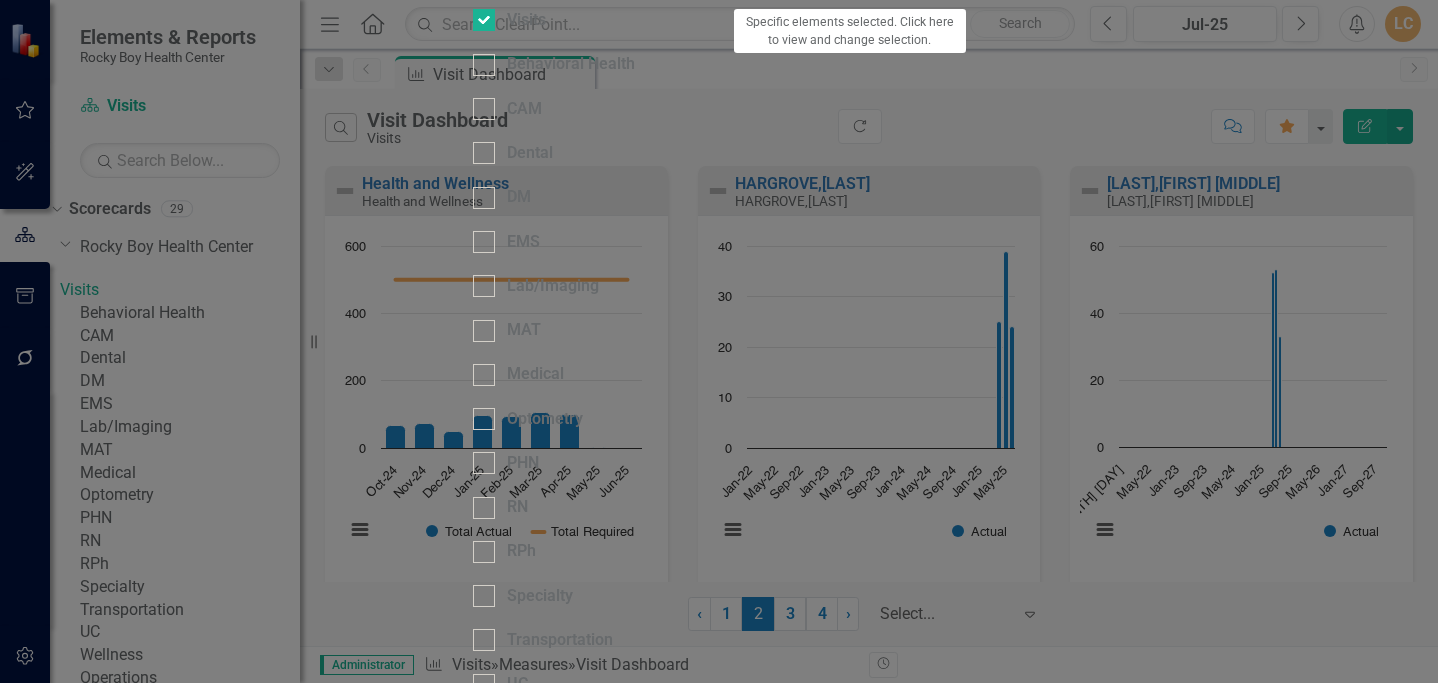 scroll, scrollTop: 500, scrollLeft: 0, axis: vertical 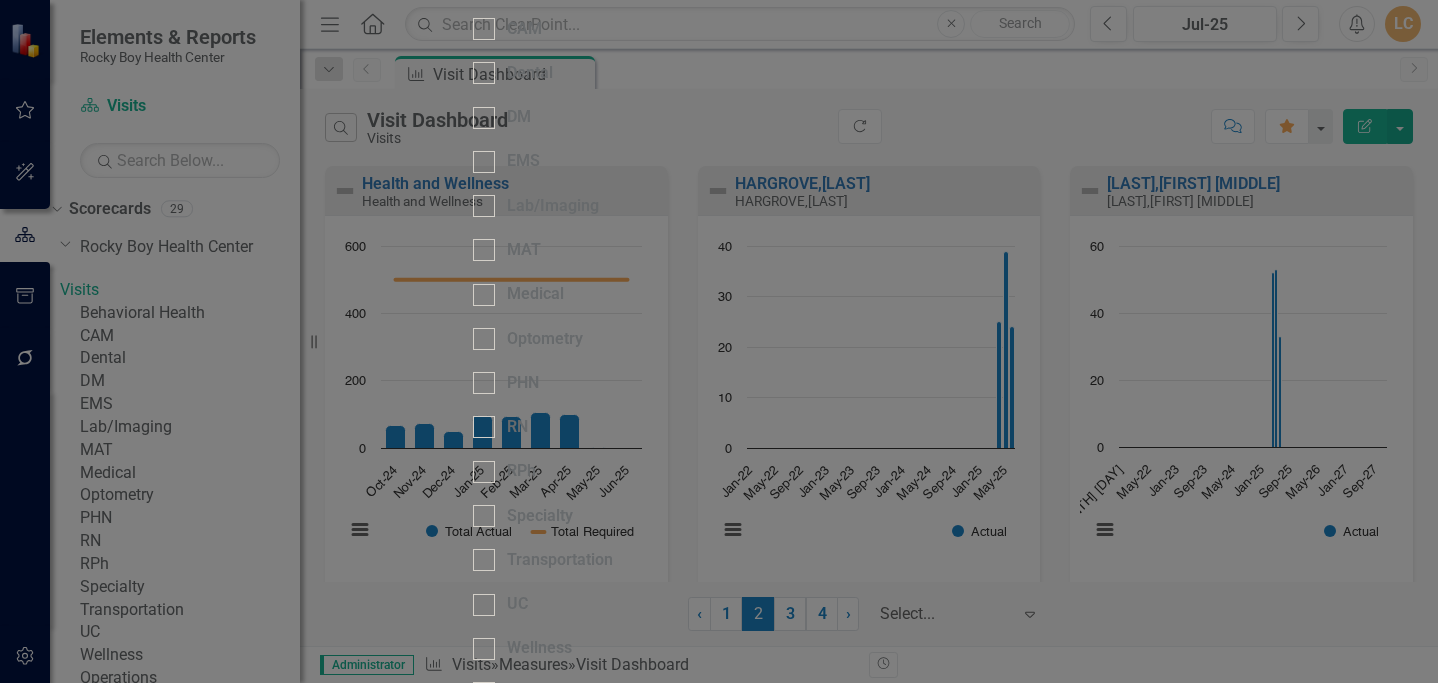 click on "Element Order" at bounding box center [725, -579] 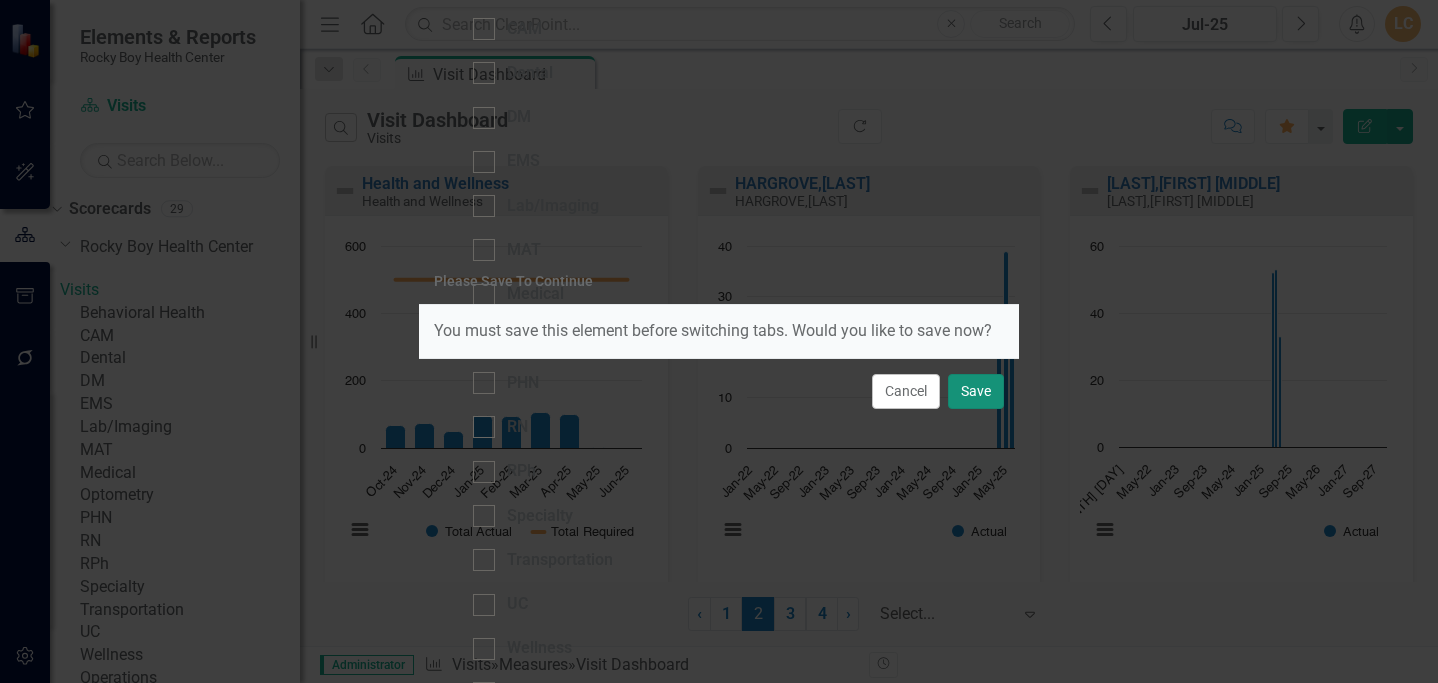 click on "Save" at bounding box center [976, 391] 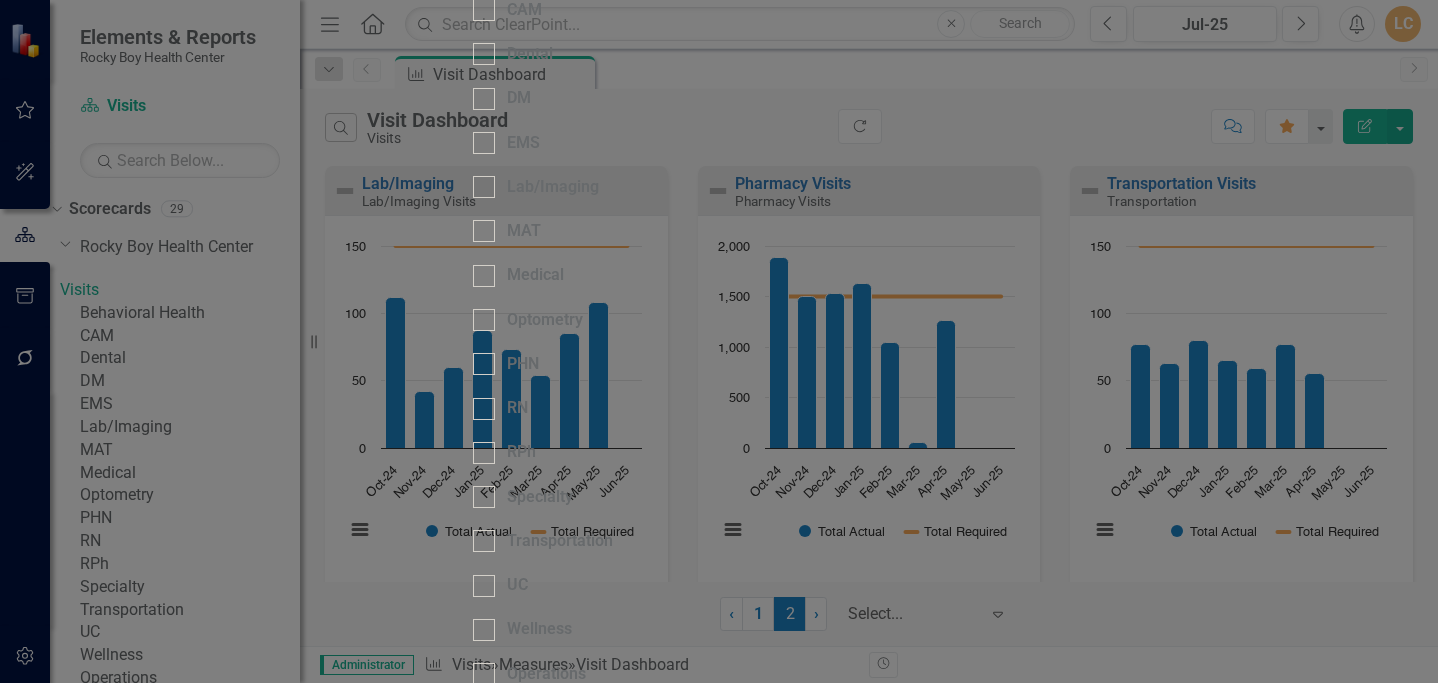 click on "Cancel" at bounding box center [507, 1365] 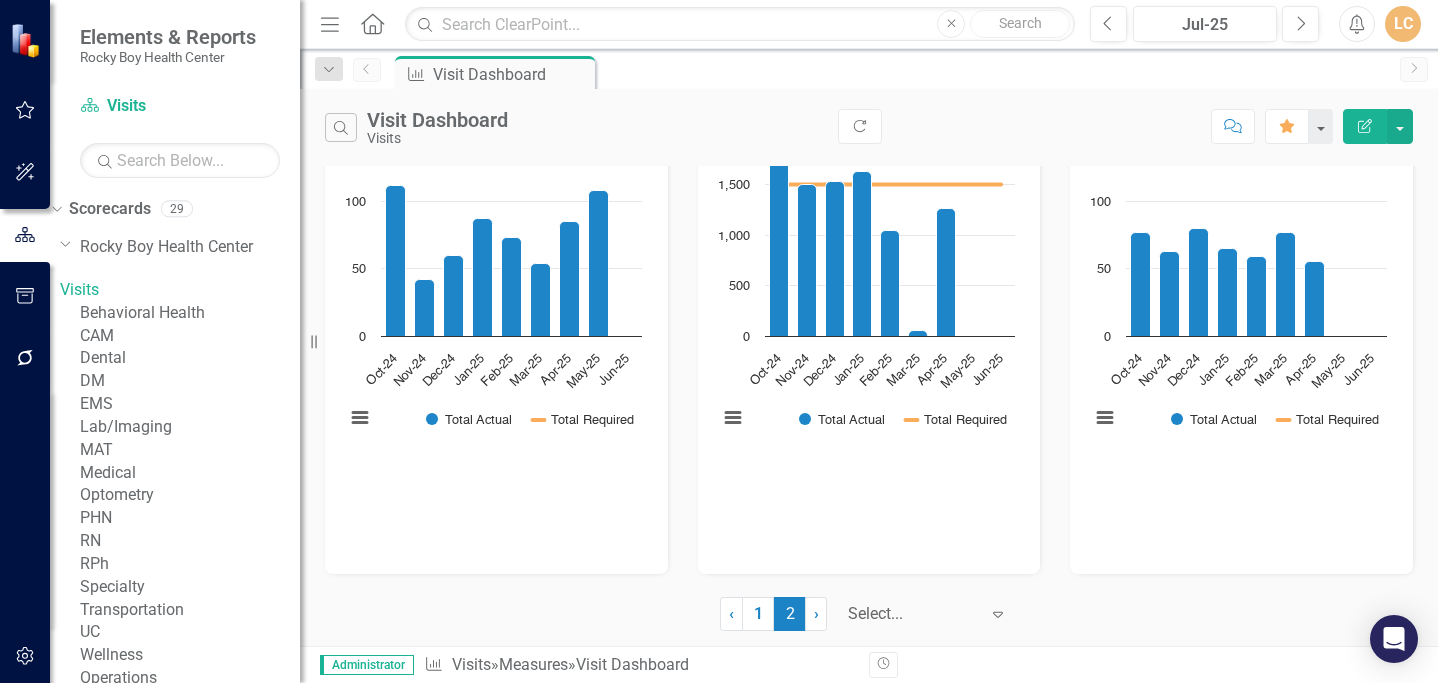 scroll, scrollTop: 127, scrollLeft: 0, axis: vertical 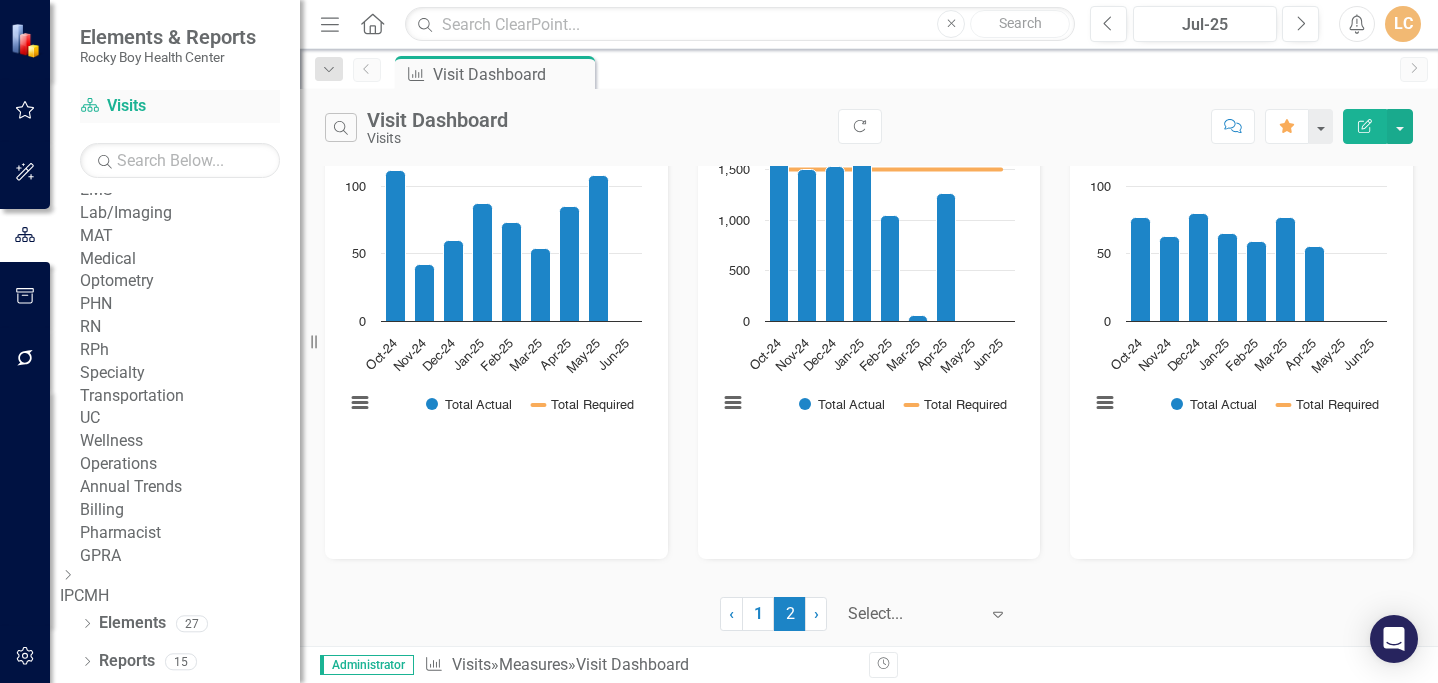 click on "Scorecard Visits" at bounding box center (180, 106) 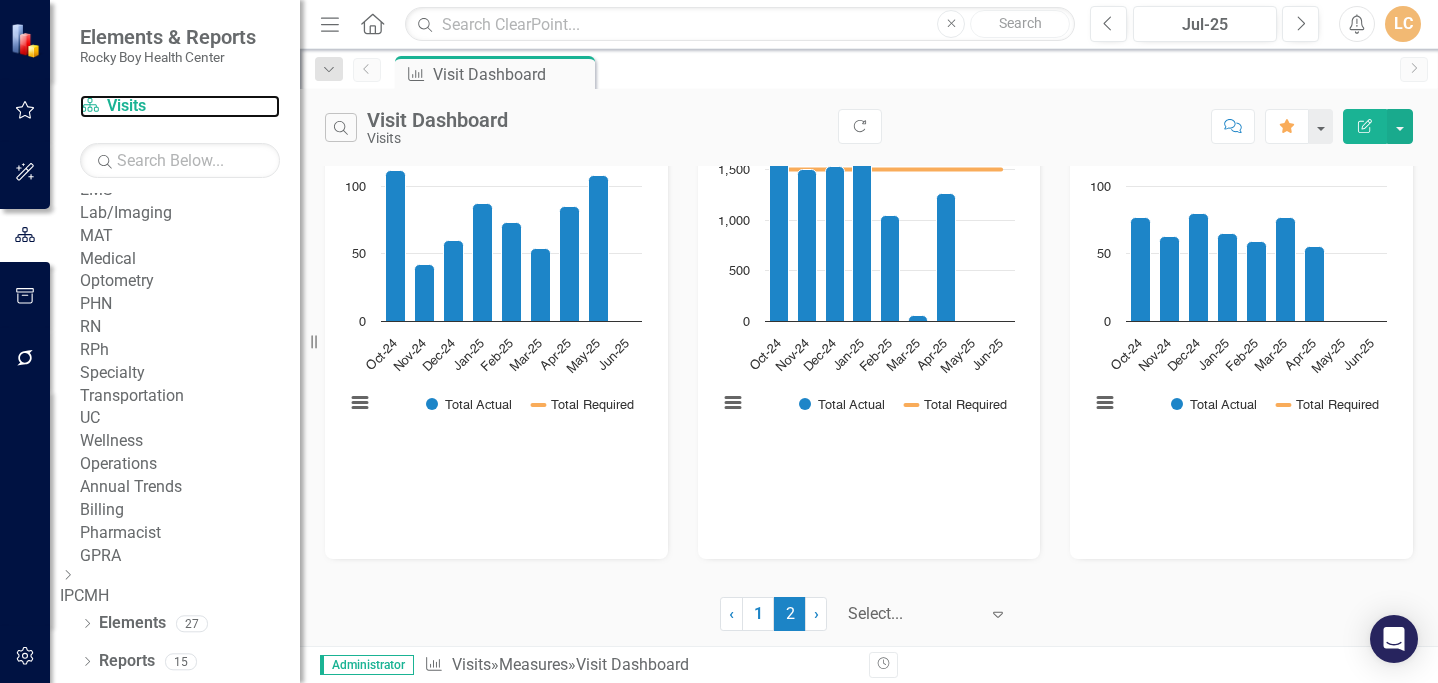 scroll, scrollTop: 0, scrollLeft: 0, axis: both 